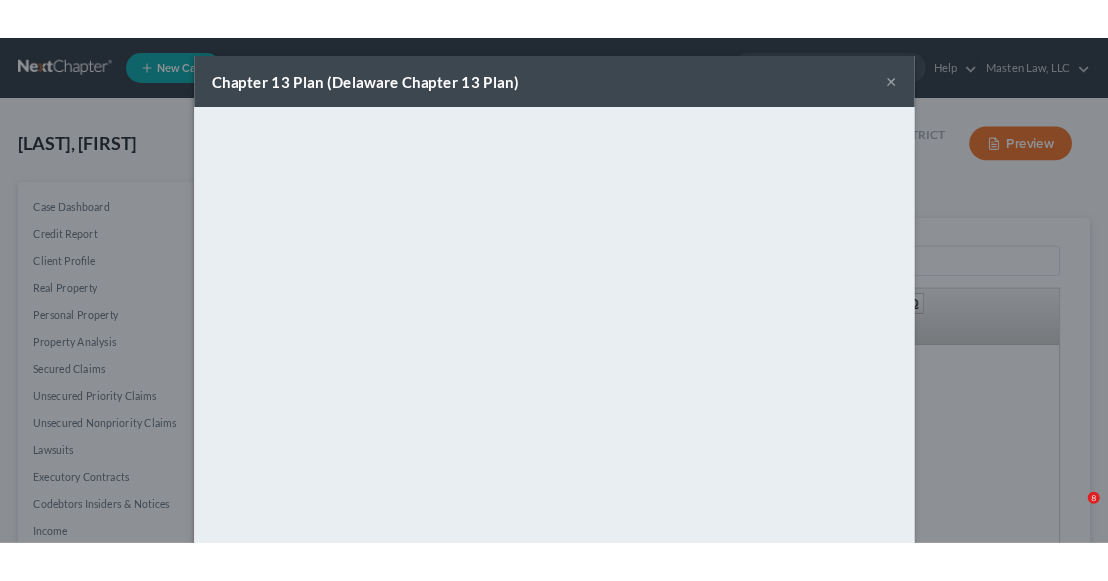scroll, scrollTop: 494, scrollLeft: 0, axis: vertical 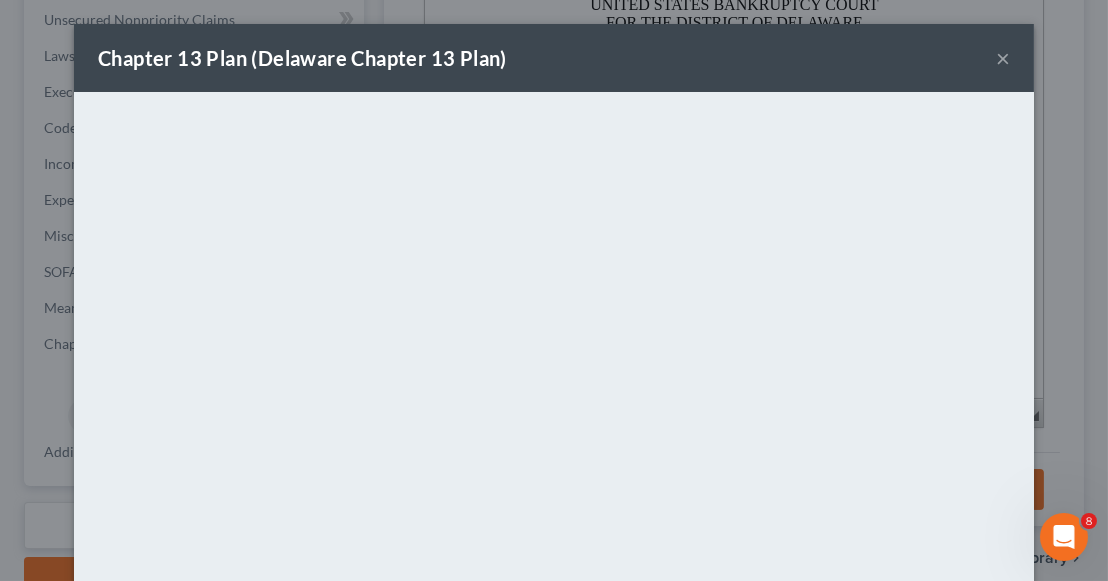 click on "×" at bounding box center (1003, 58) 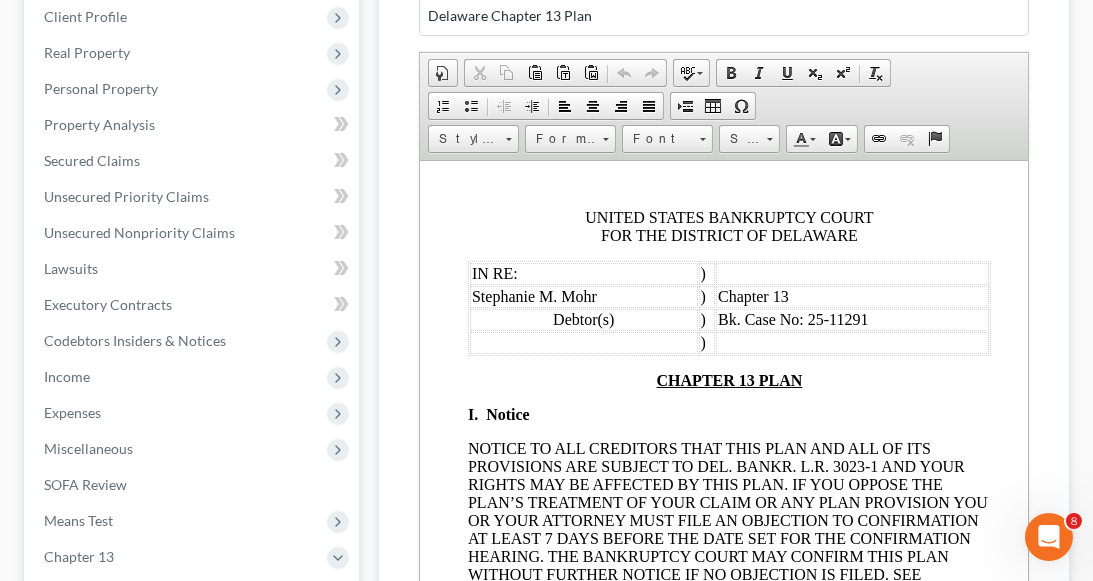 scroll, scrollTop: 0, scrollLeft: 0, axis: both 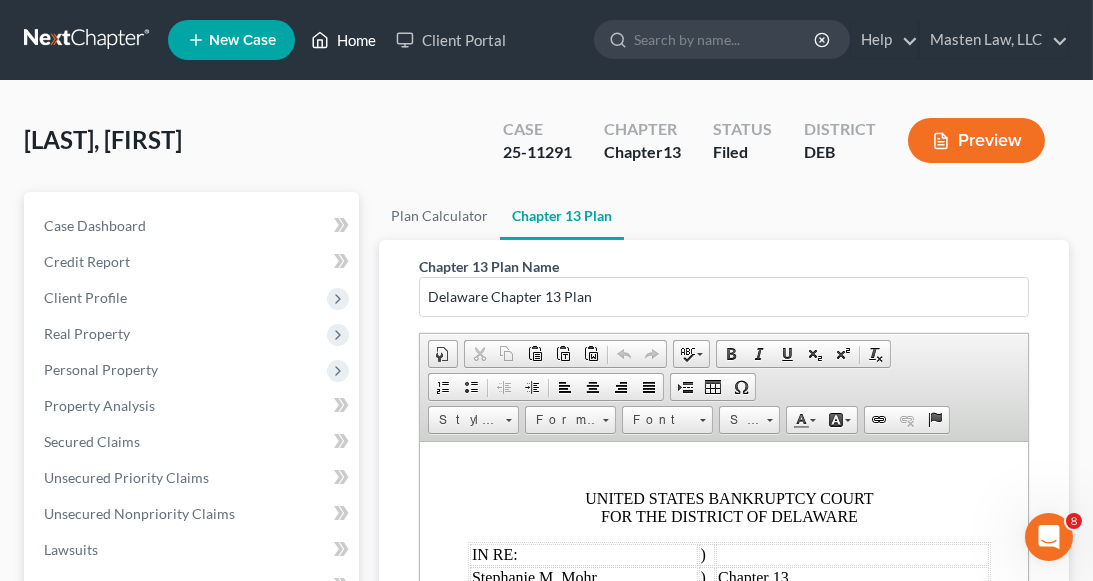 click on "Home" at bounding box center (343, 40) 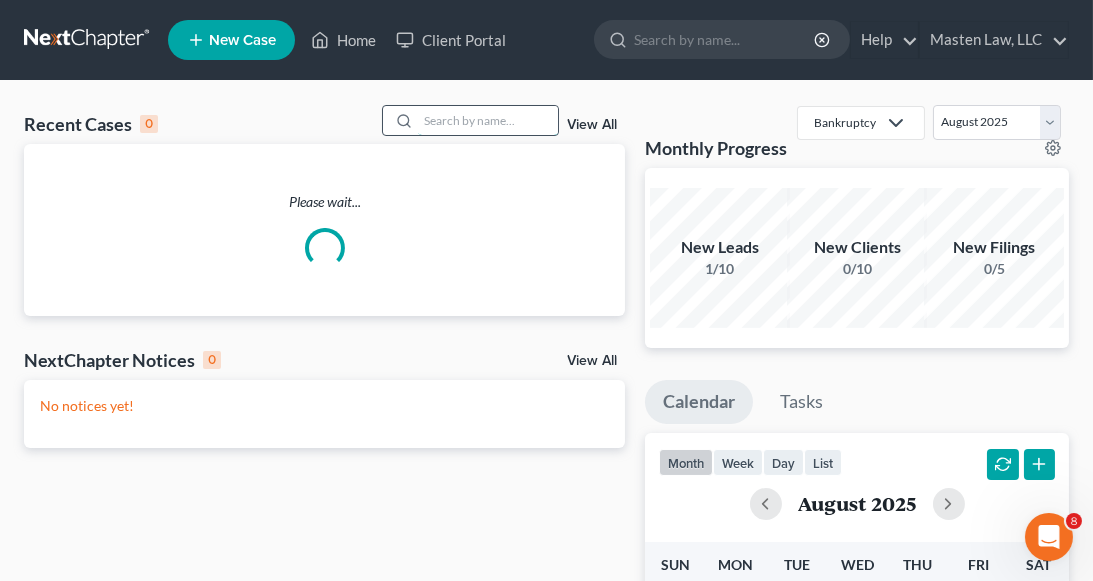 click at bounding box center (488, 120) 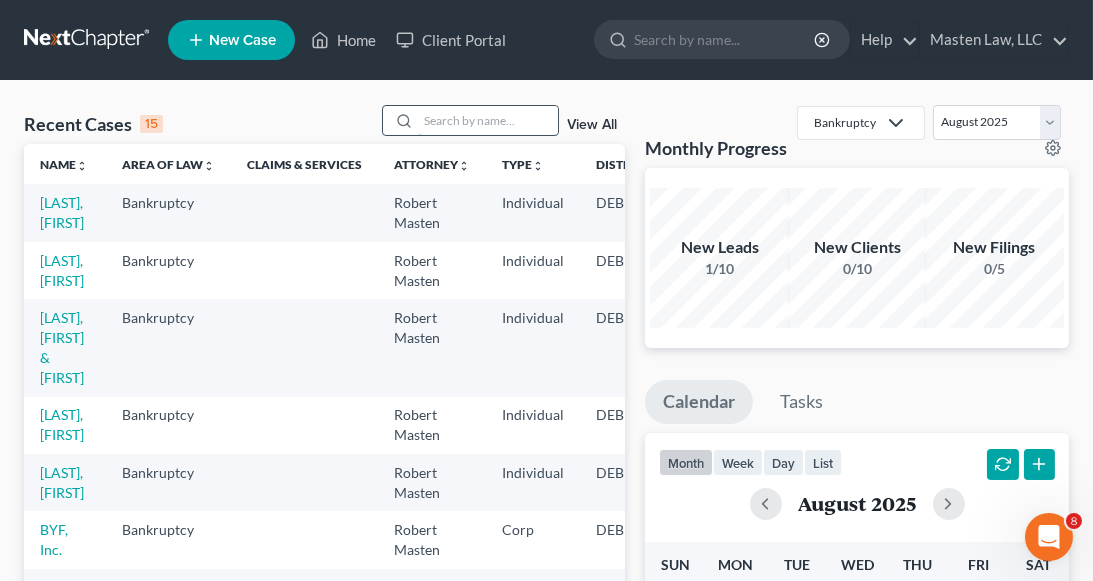 type on "h" 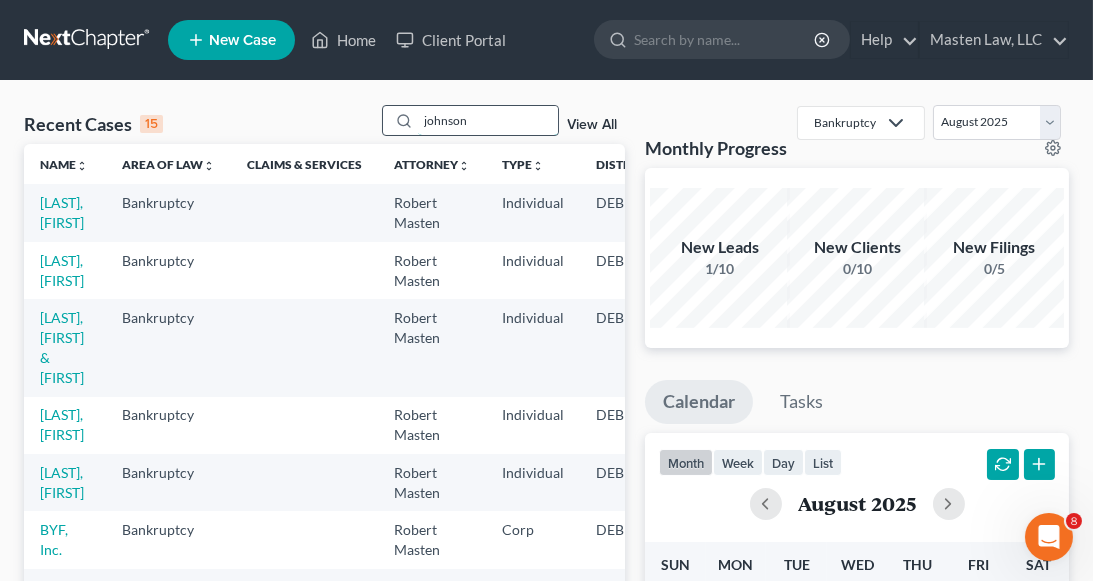 type on "johnson" 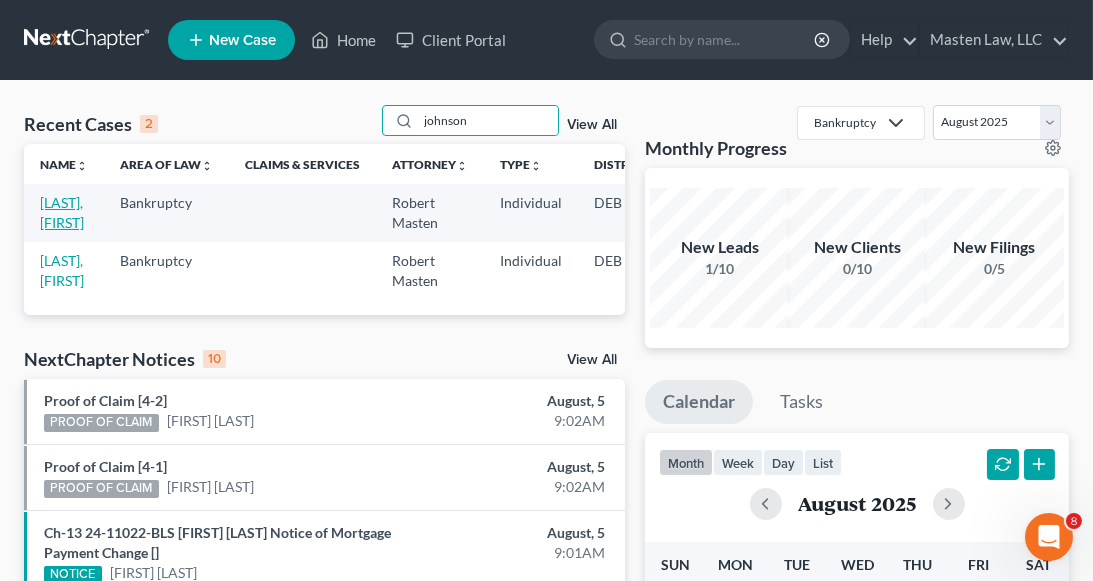 click on "I may be looking to exit the practice of law at some point in the near future.  I know that nextchapter offers virtual paralegal services.  If I do decide to close my practice, do you know if nextchapter has any need for someone expoe" at bounding box center [62, 212] 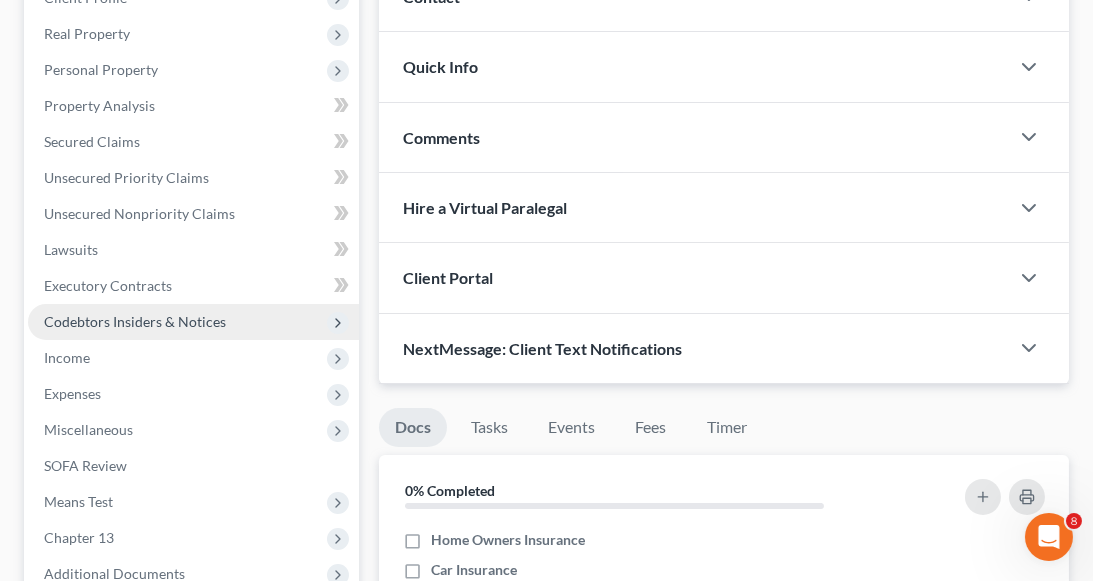 scroll, scrollTop: 400, scrollLeft: 0, axis: vertical 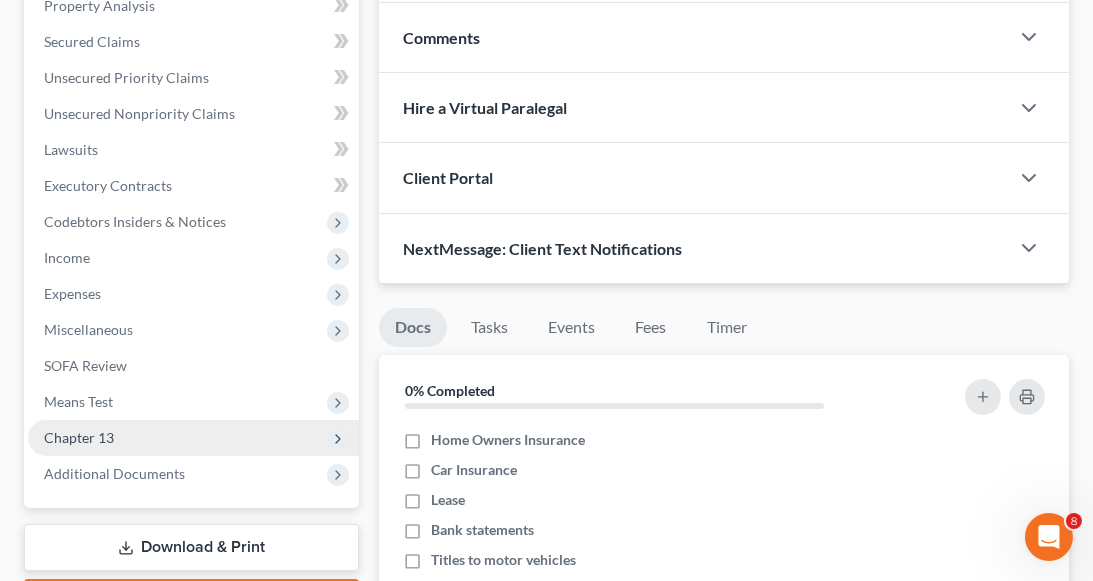 click on "Chapter 13" at bounding box center (193, 438) 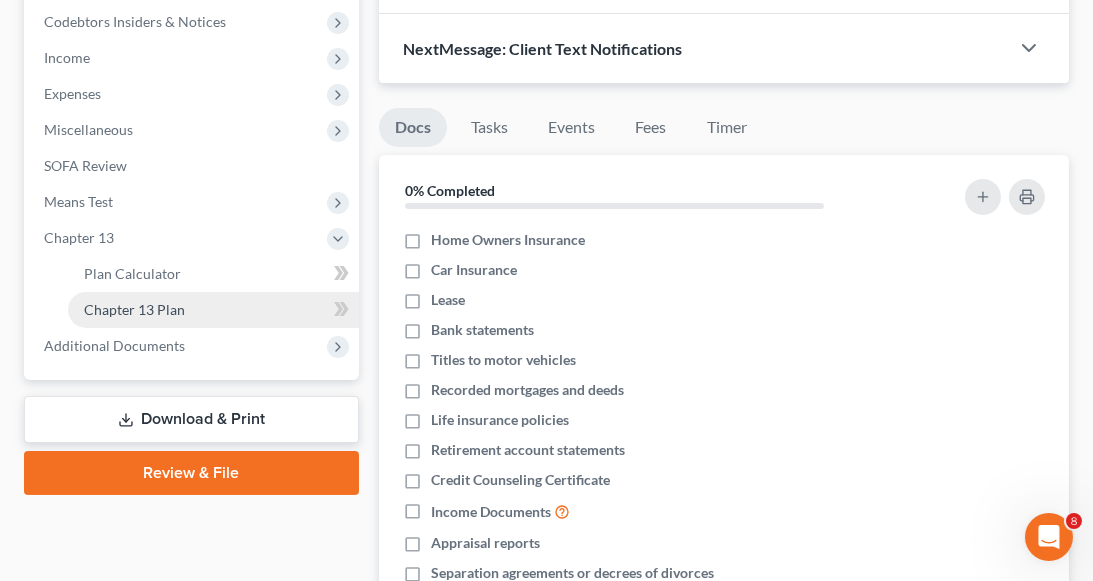 click on "Chapter 13 Plan" at bounding box center (134, 309) 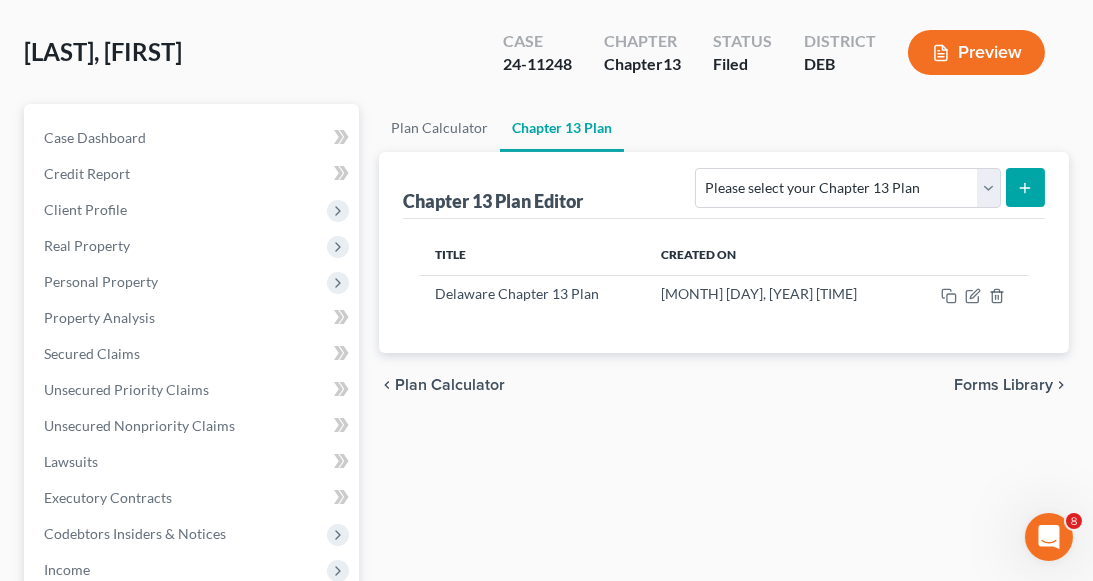 scroll, scrollTop: 0, scrollLeft: 0, axis: both 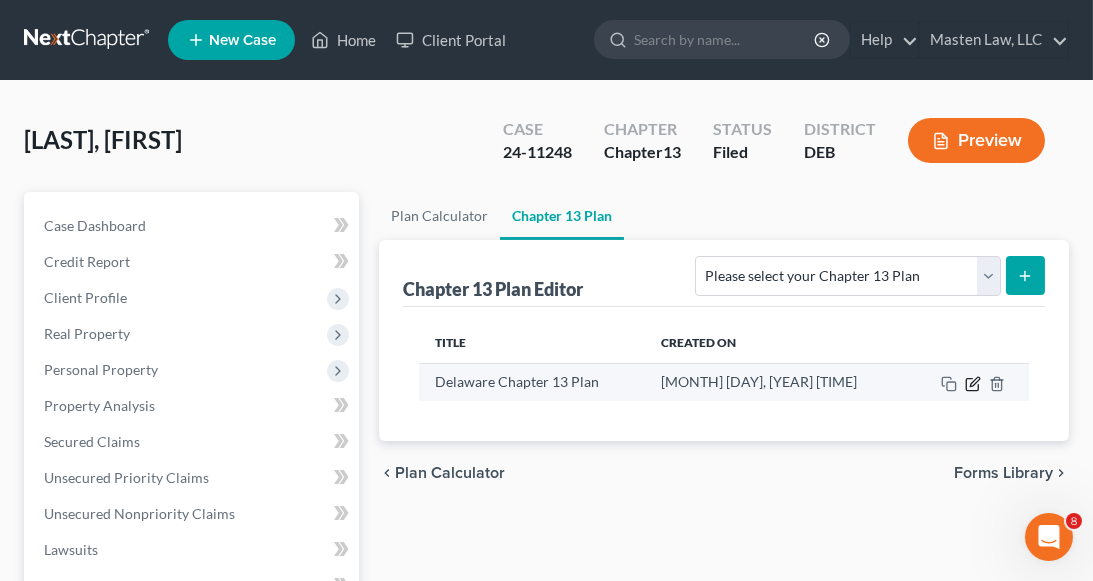 click 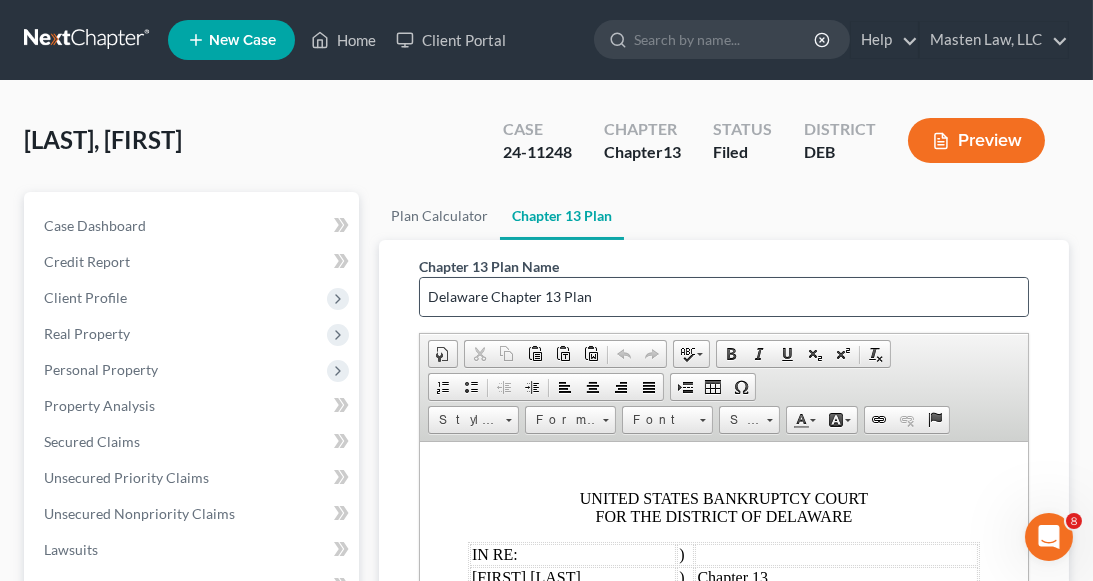 scroll, scrollTop: 0, scrollLeft: 0, axis: both 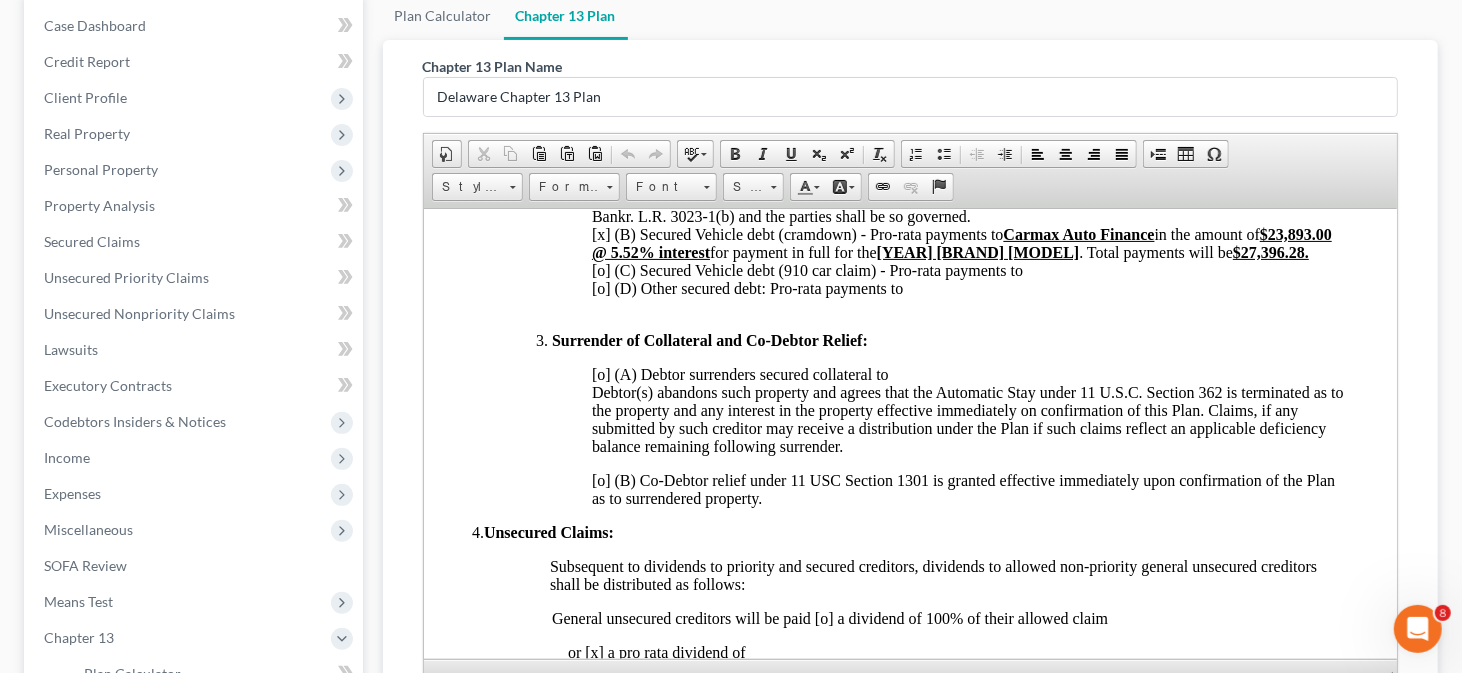 click 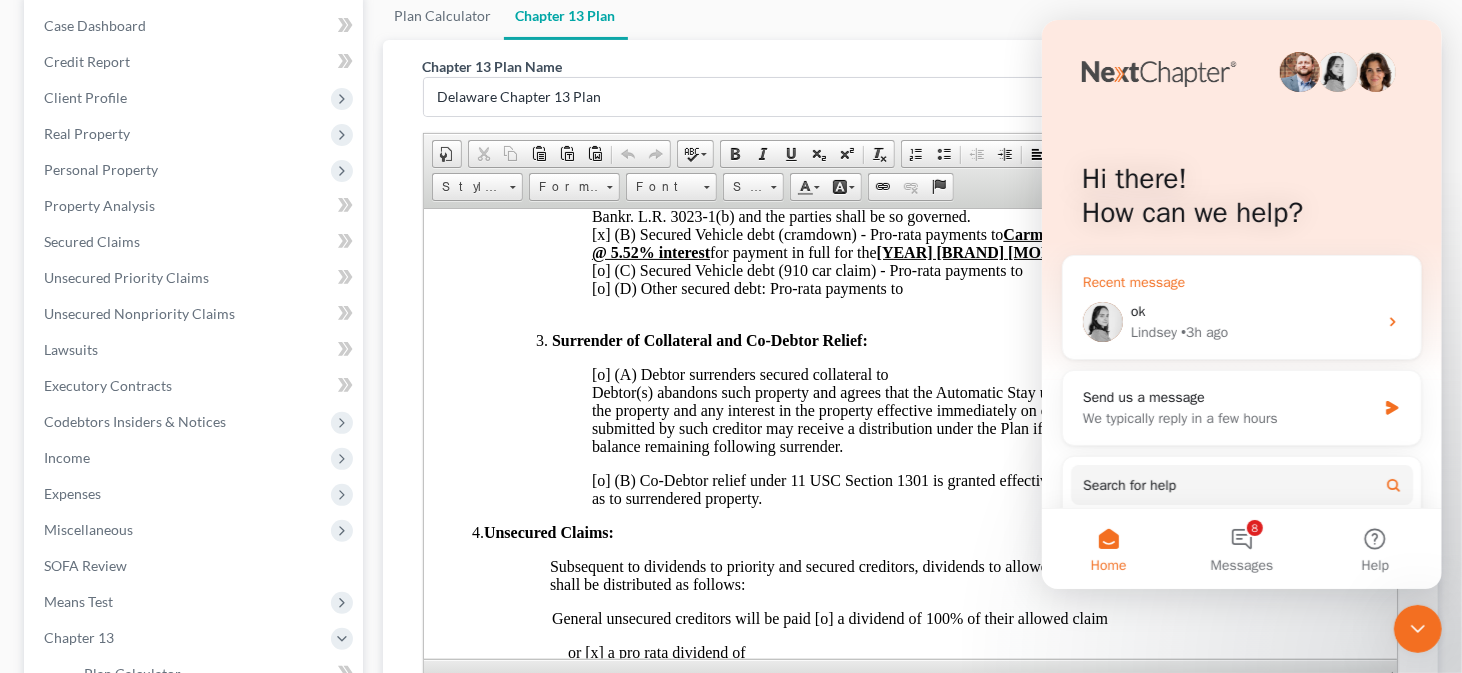 click on "ok" at bounding box center (1253, 311) 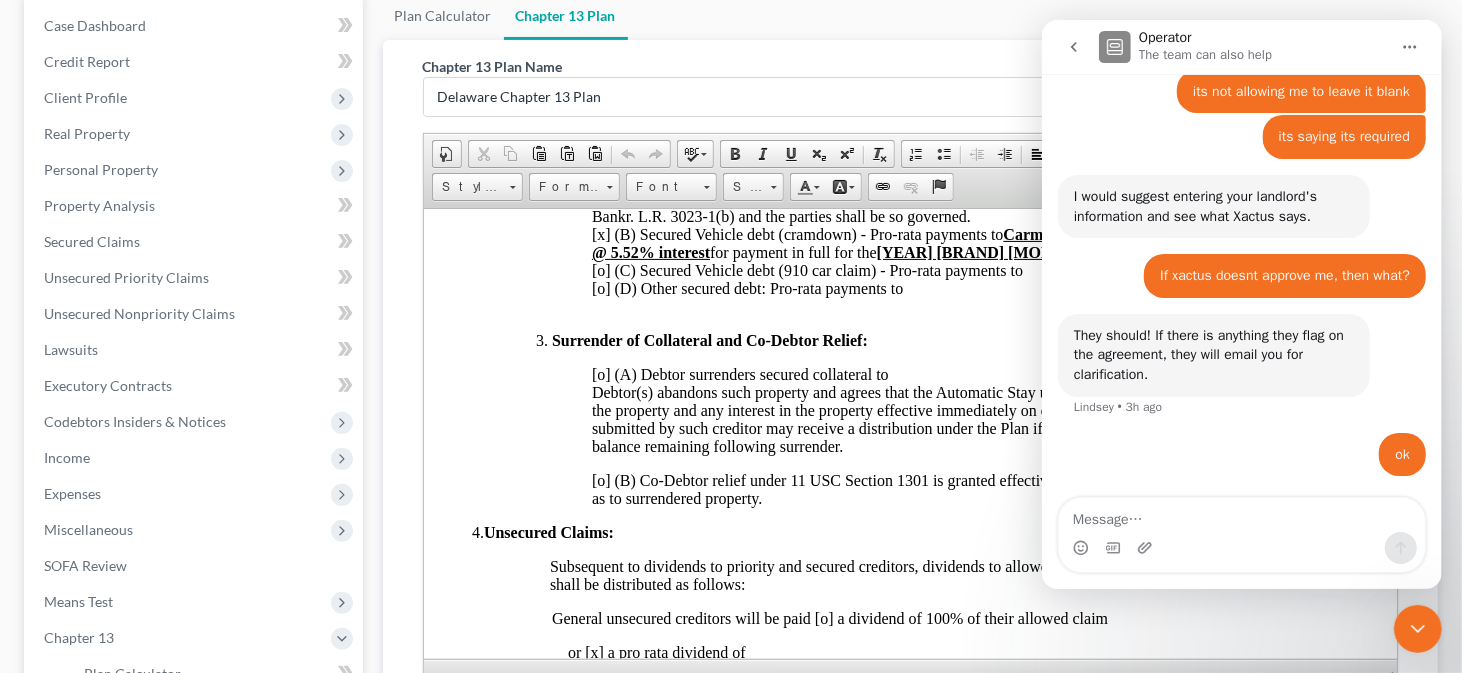 scroll, scrollTop: 3136, scrollLeft: 0, axis: vertical 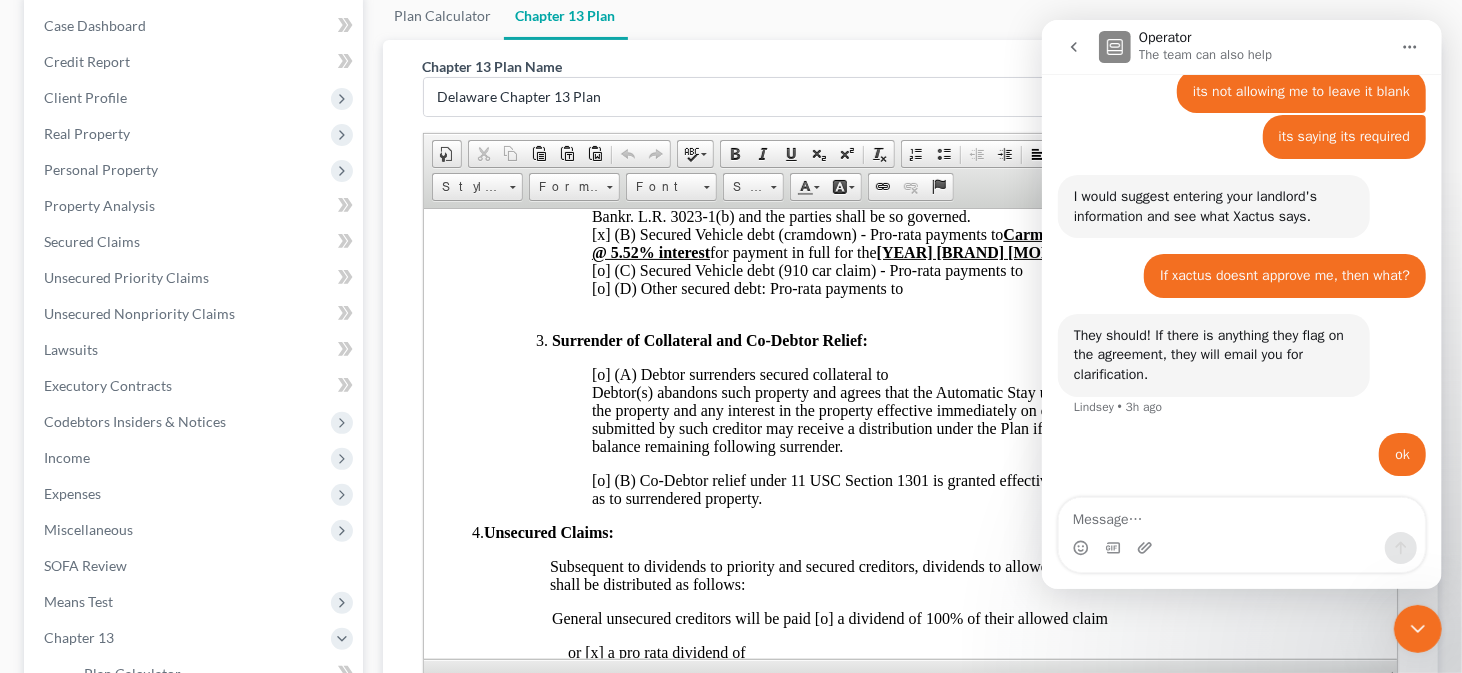 click at bounding box center (1241, 548) 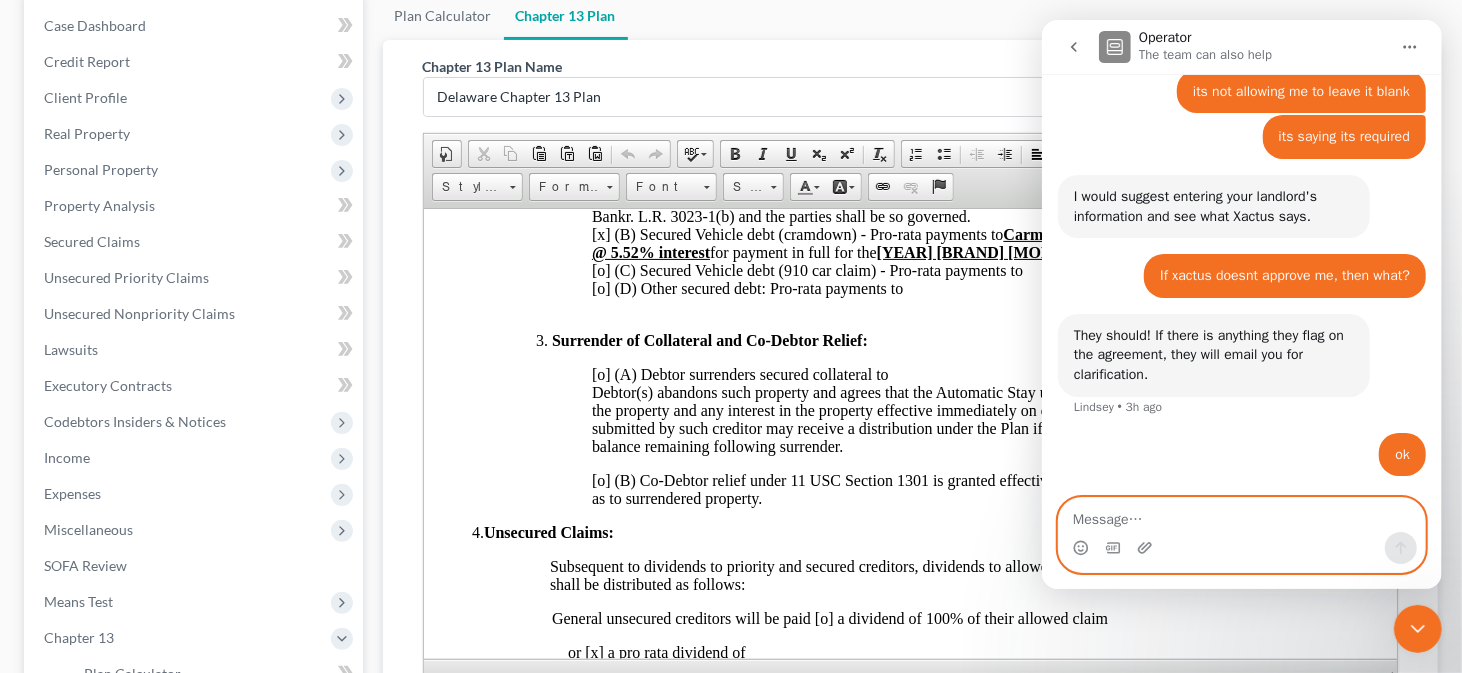 click at bounding box center [1241, 515] 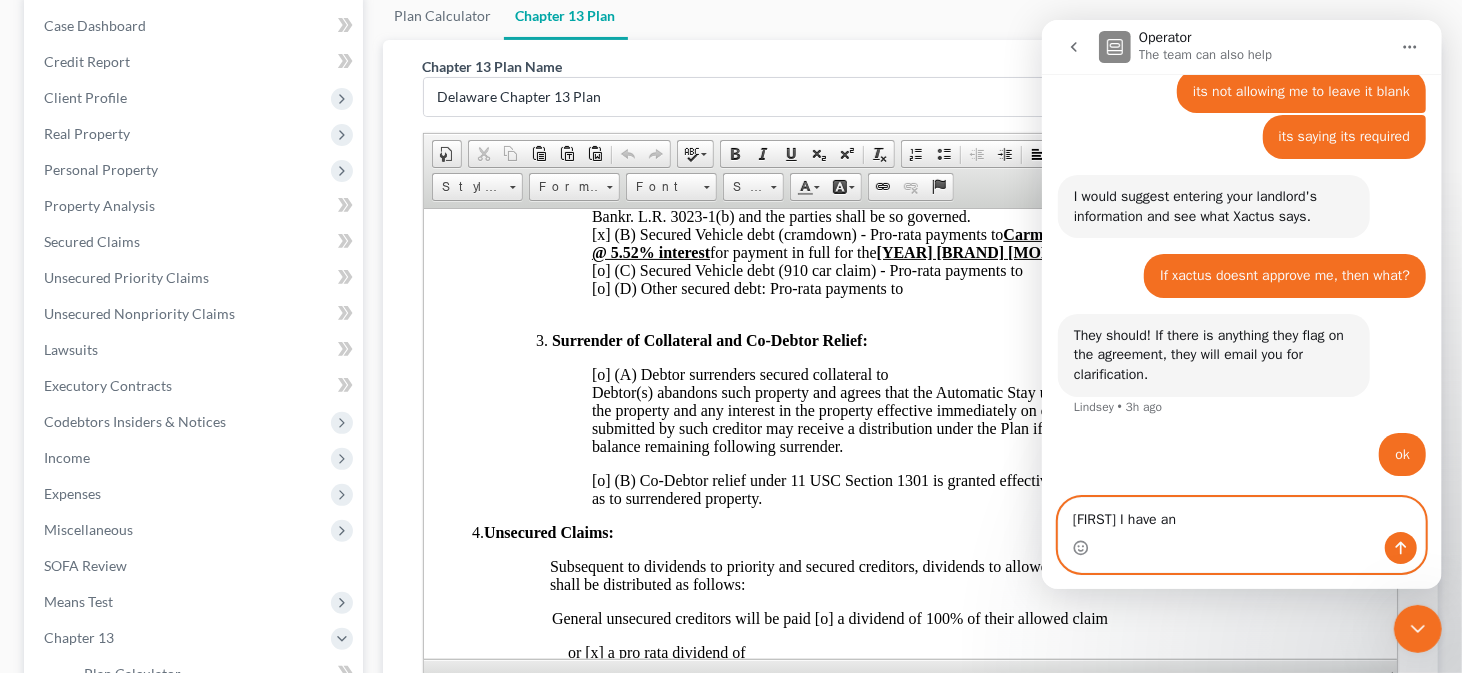 type on "Lindsey I have an" 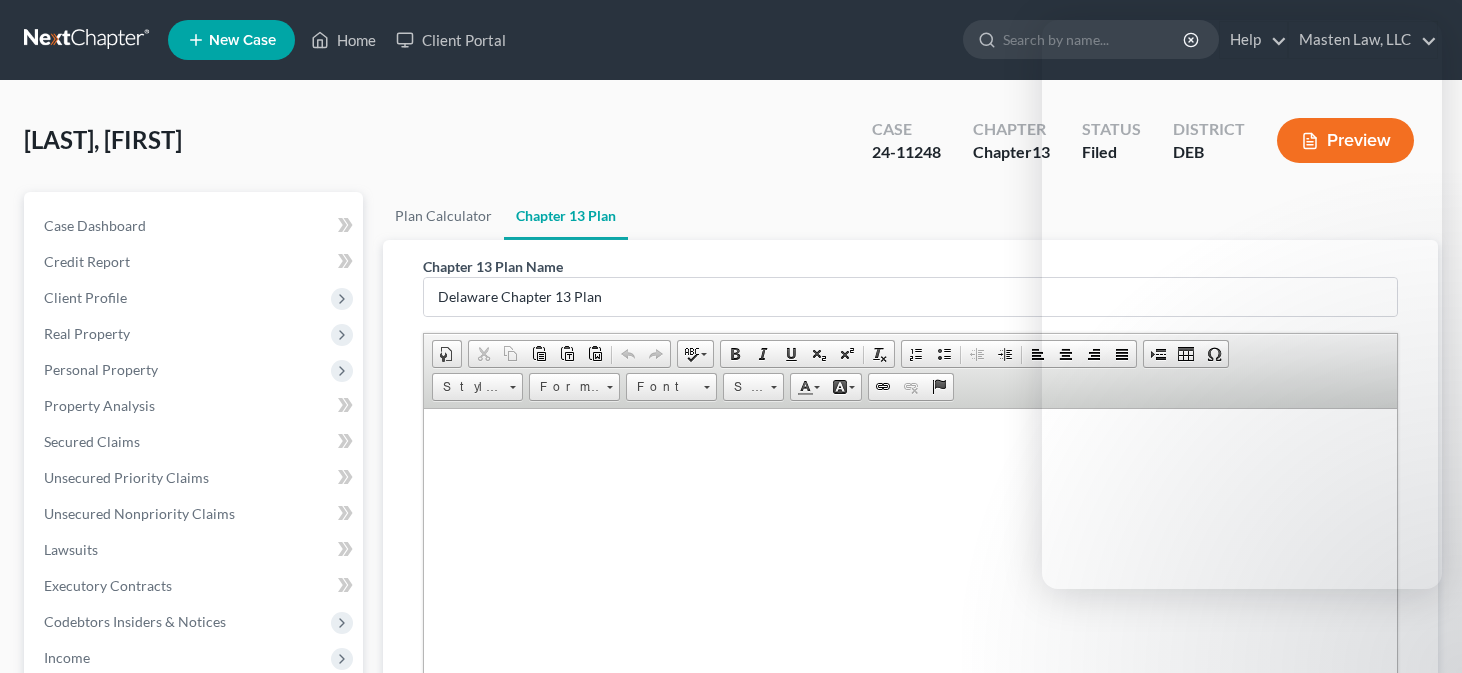 scroll, scrollTop: 200, scrollLeft: 0, axis: vertical 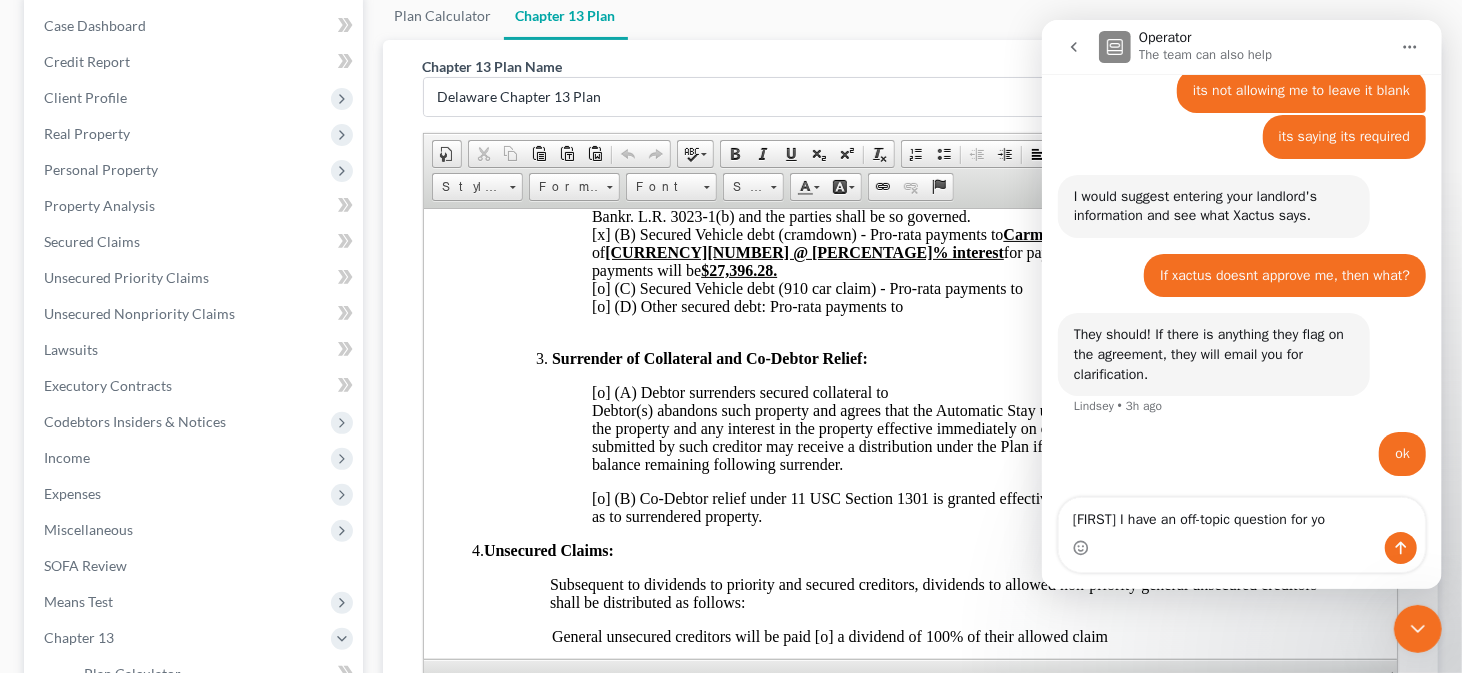 type on "[FIRST] I have an off-topic question for you" 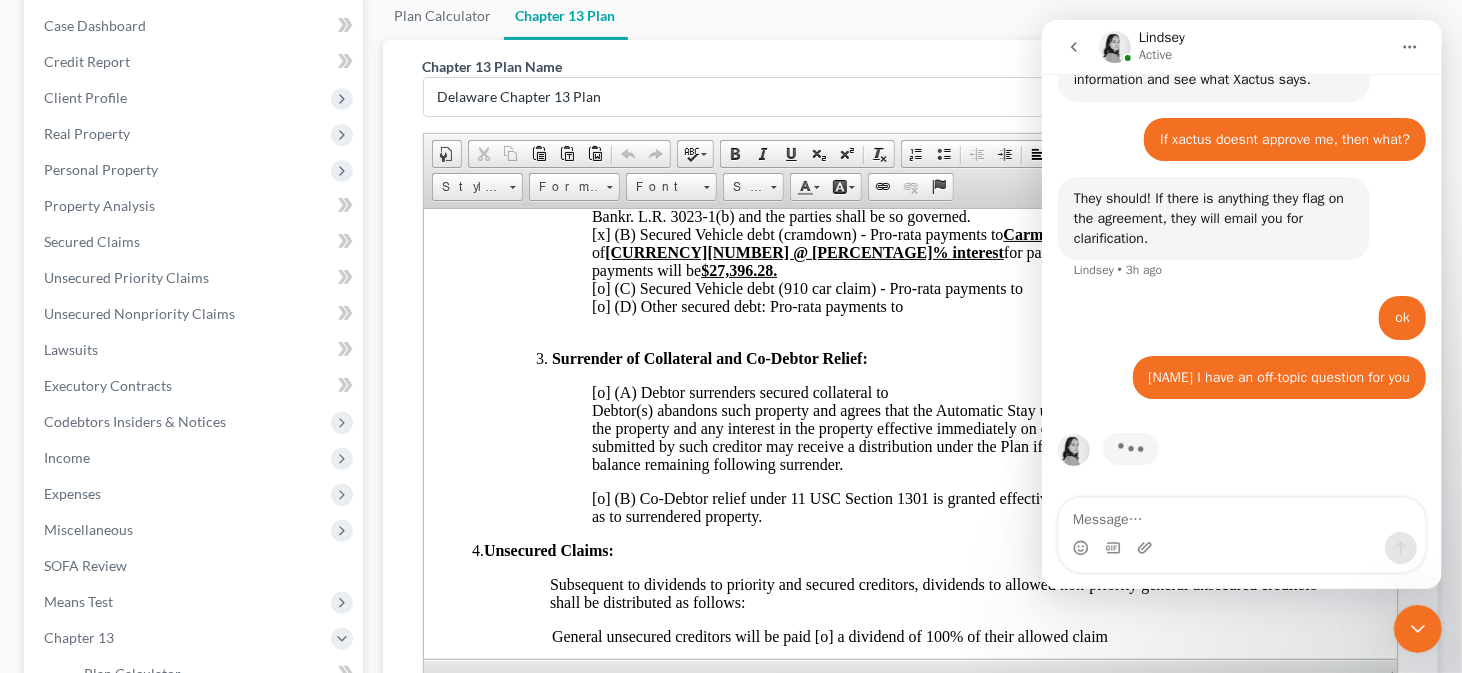scroll, scrollTop: 3273, scrollLeft: 0, axis: vertical 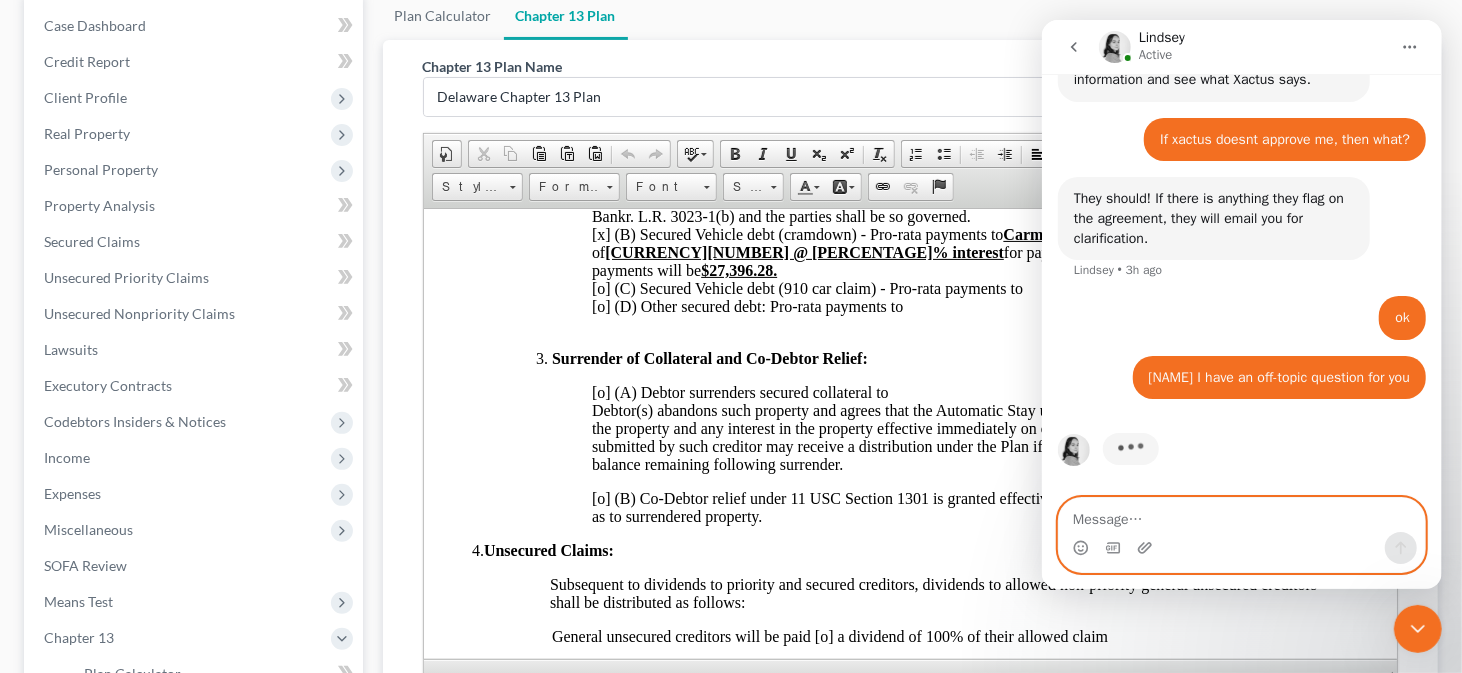 click at bounding box center (1241, 515) 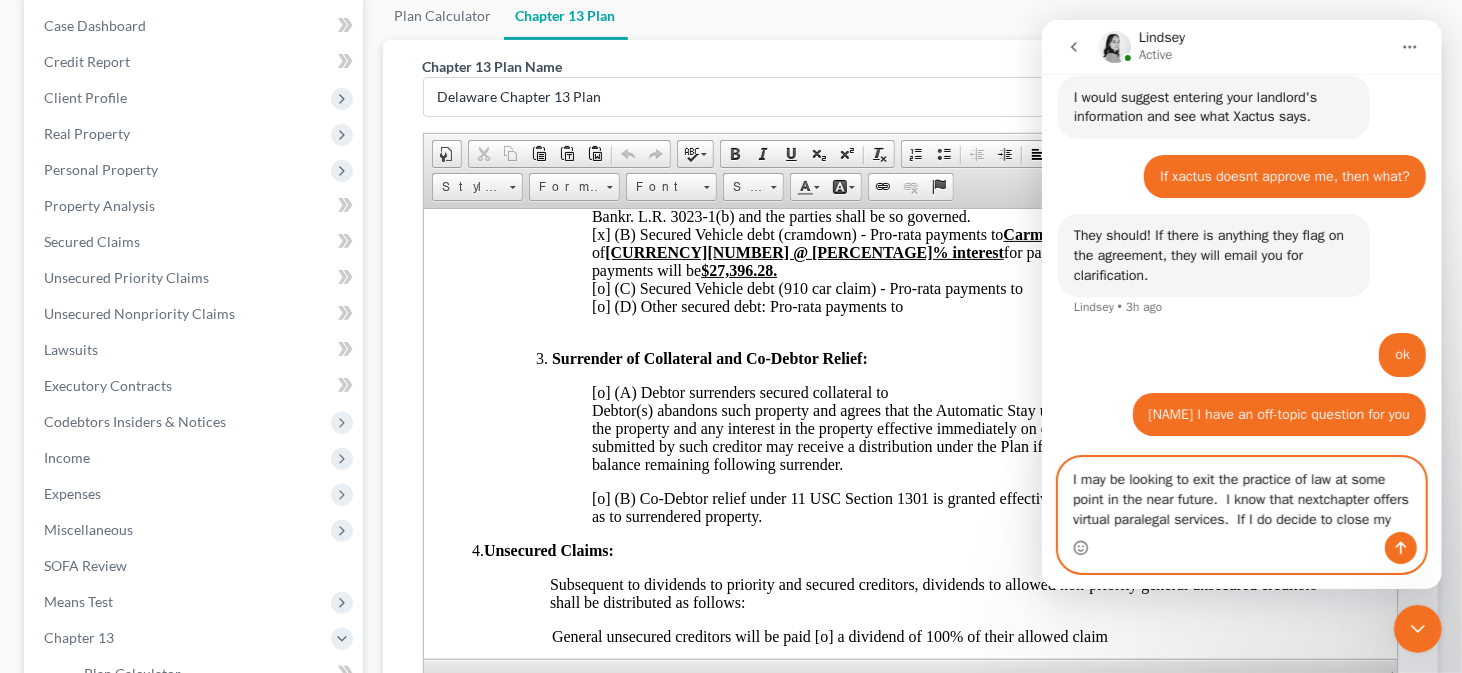 scroll, scrollTop: 3256, scrollLeft: 0, axis: vertical 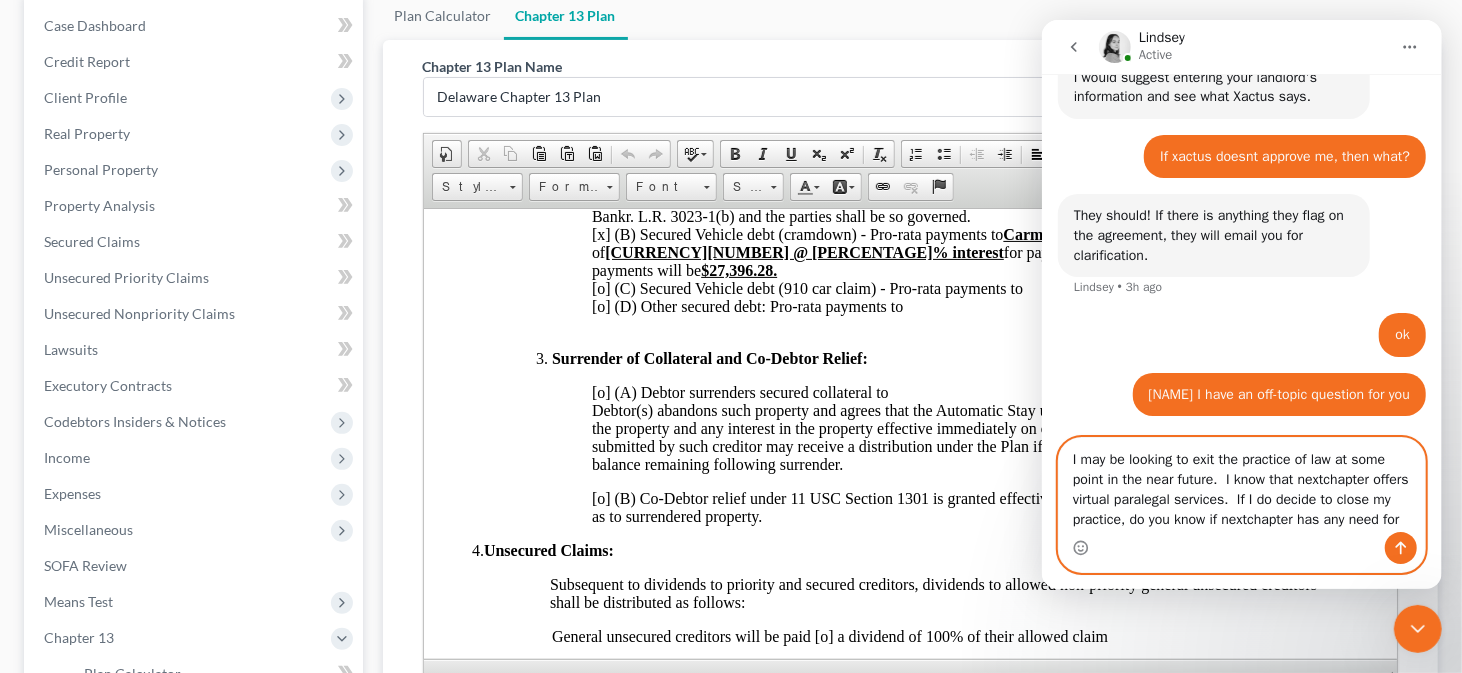 type on "I may be looking to exit the practice of law at some point in the near future.  I know that nextchapter offers virtual paralegal services.  If I do decide to close my practice, do you know if nextchapter has any need for a" 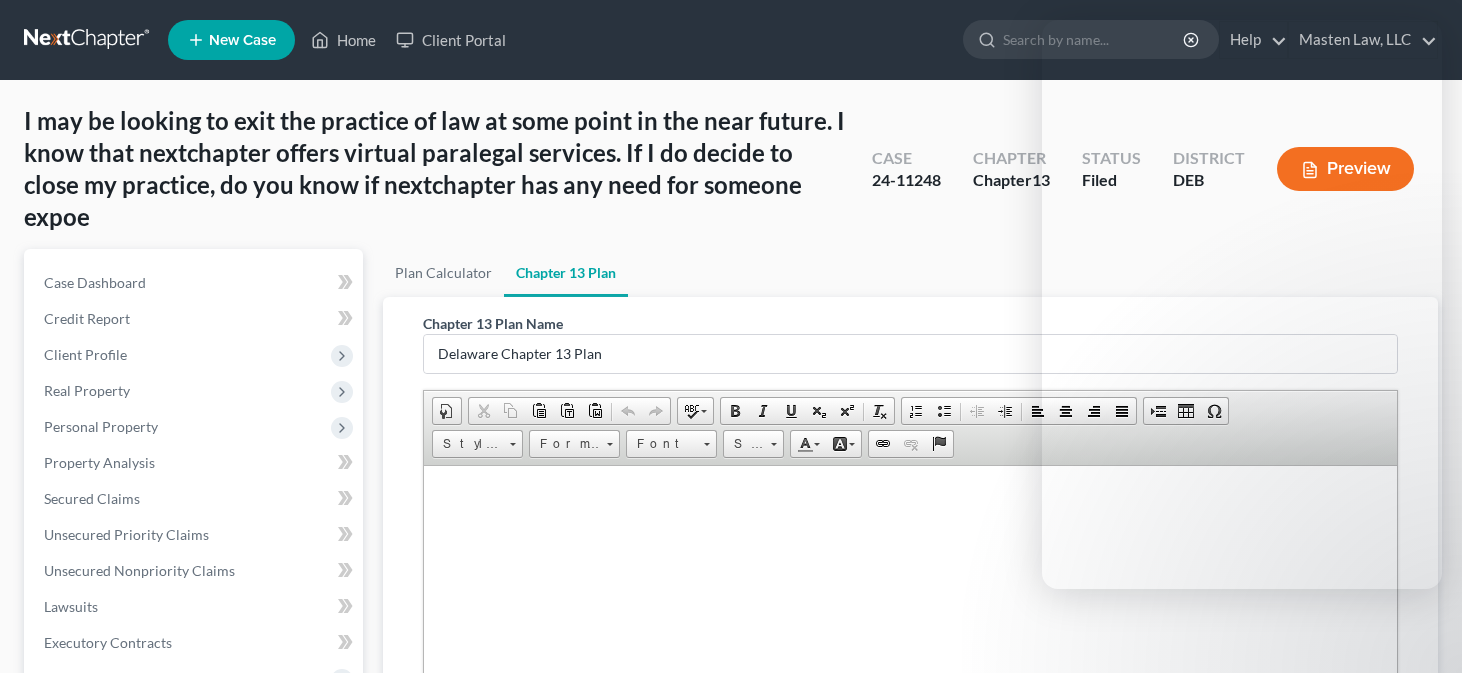 scroll, scrollTop: 200, scrollLeft: 0, axis: vertical 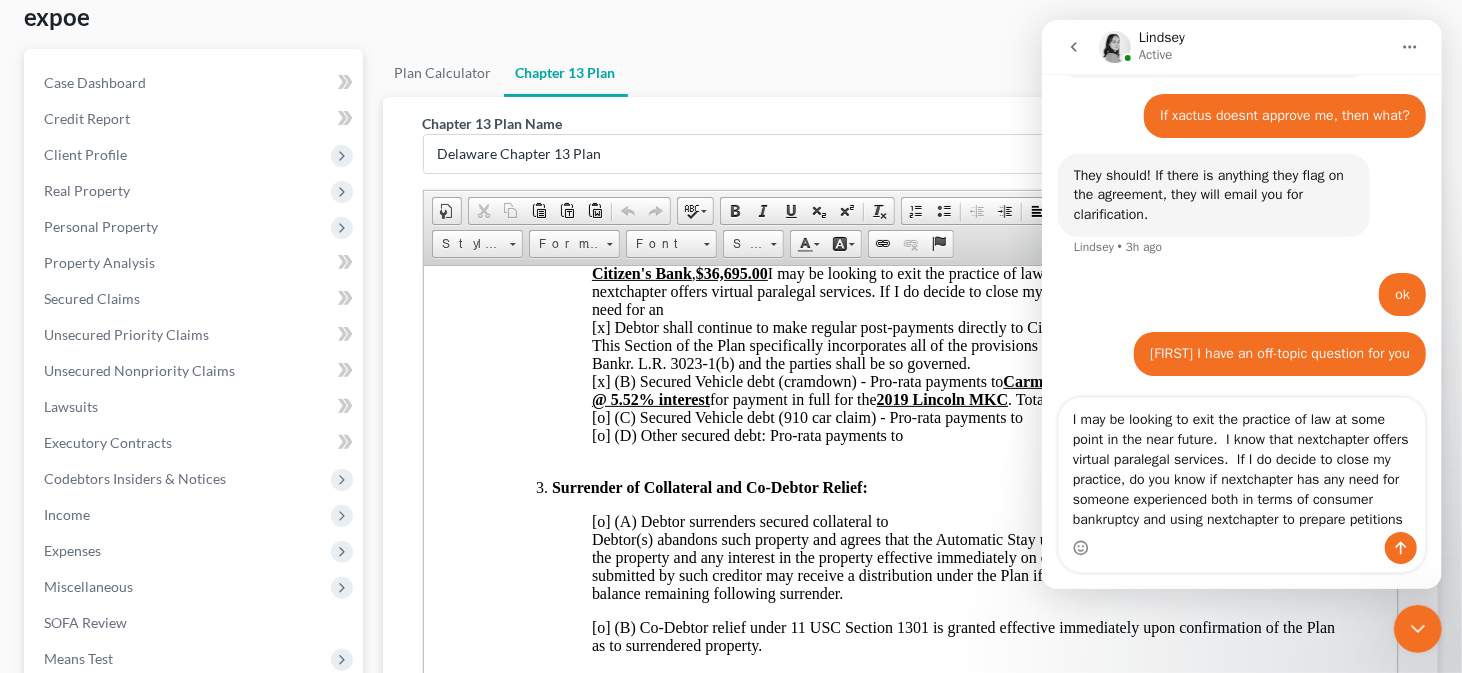 type on "I may be looking to exit the practice of law at some point in the near future.  I know that nextchapter offers virtual paralegal services.  If I do decide to close my practice, do you know if nextchapter has any need for someone experienced both in terms of consumer bankruptcy and using nextchapter to prepare petitions?" 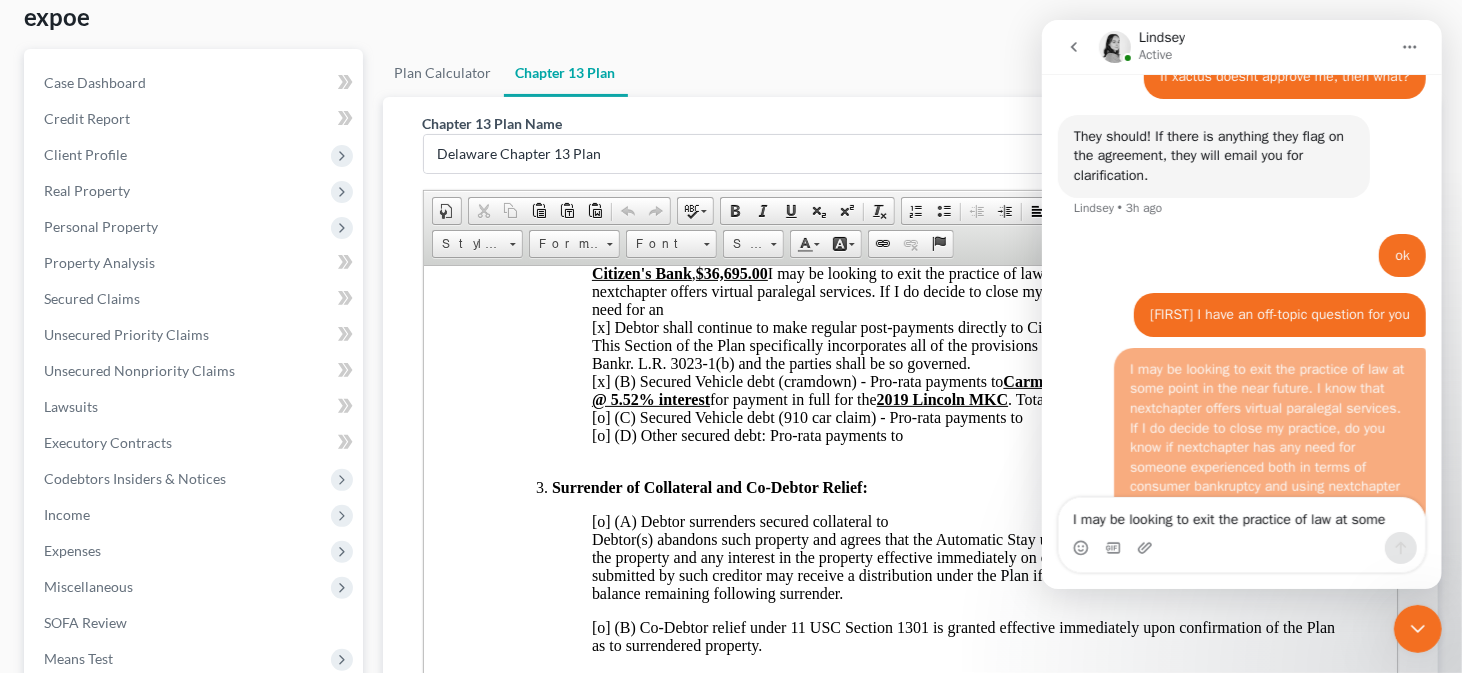 type 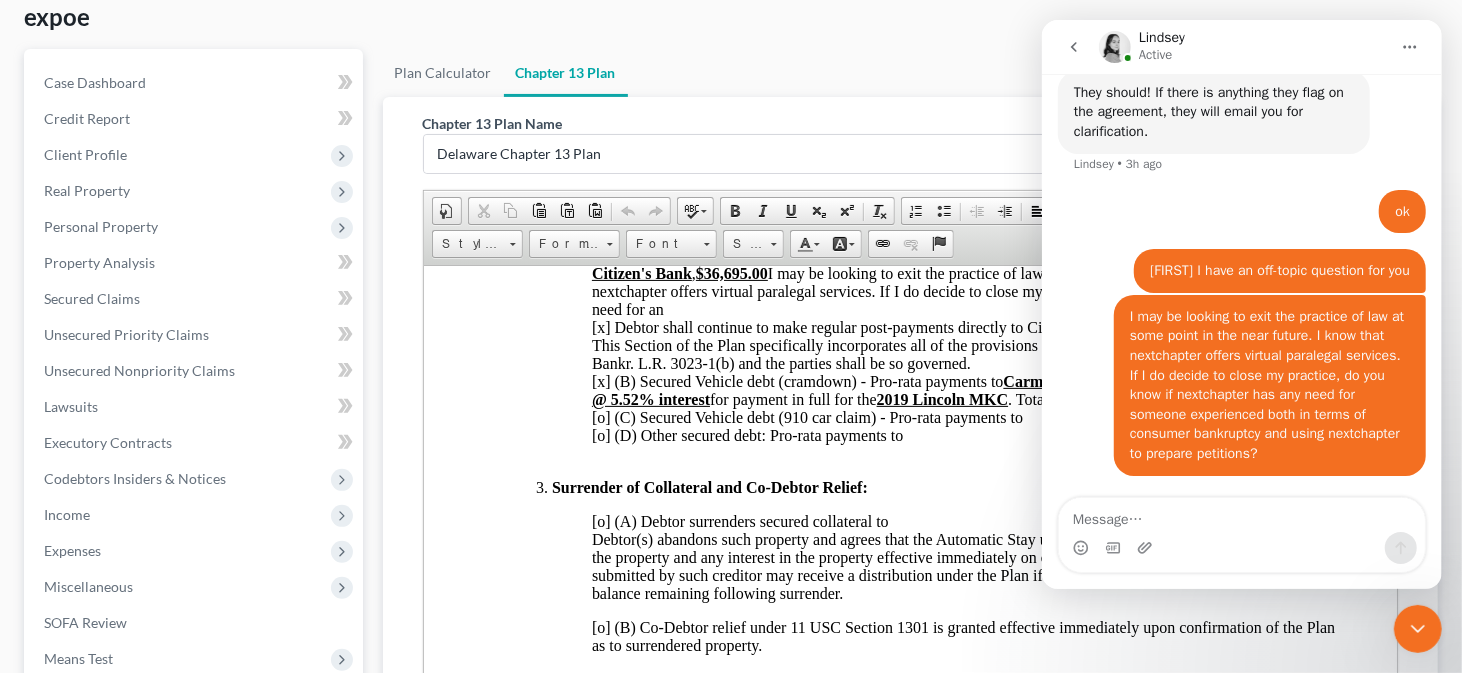 scroll, scrollTop: 3379, scrollLeft: 0, axis: vertical 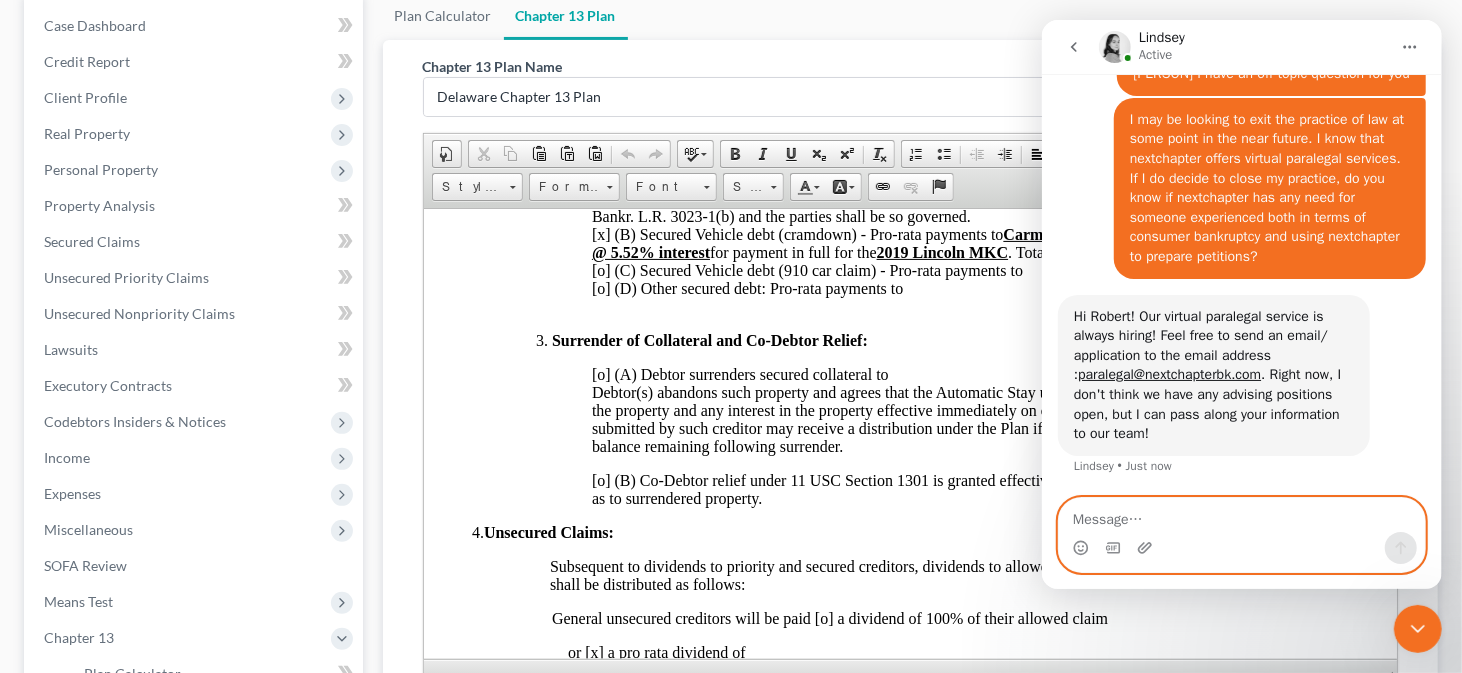 click at bounding box center [1241, 515] 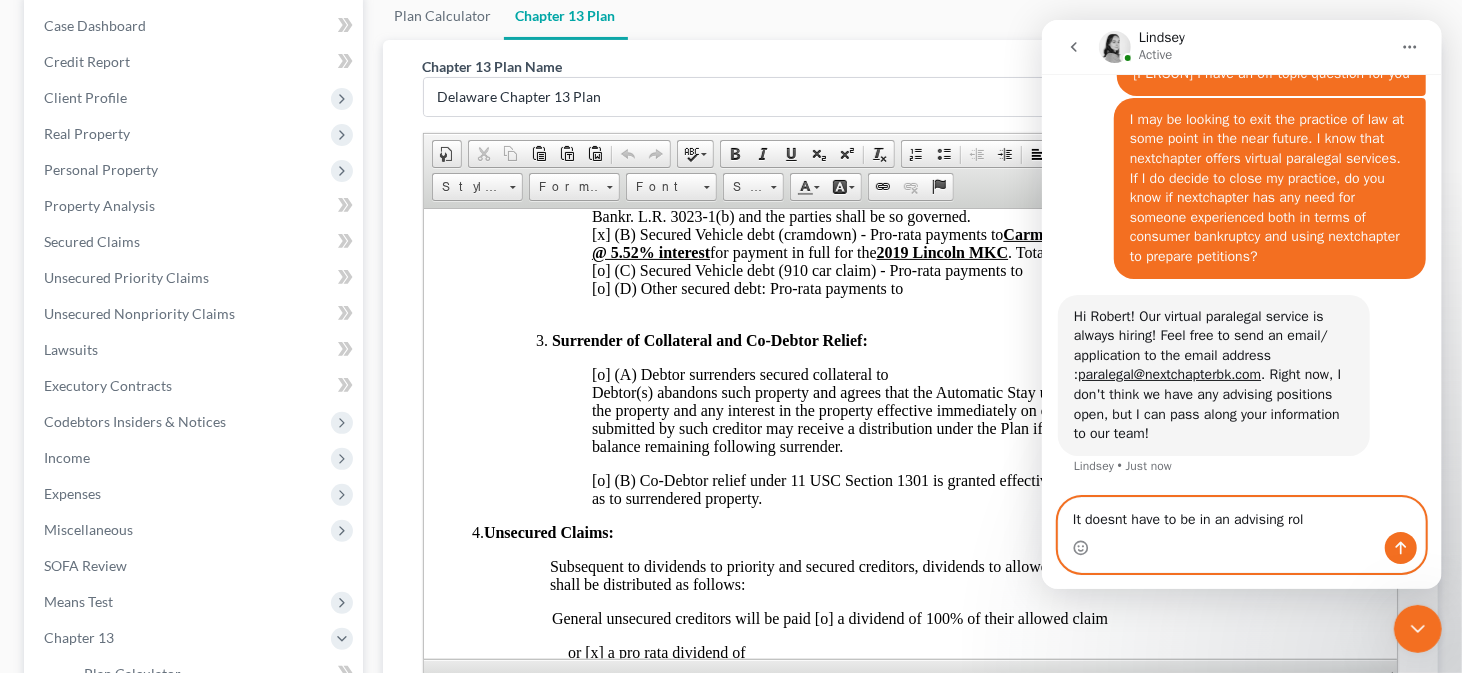 type on "It doesnt have to be in an advising role" 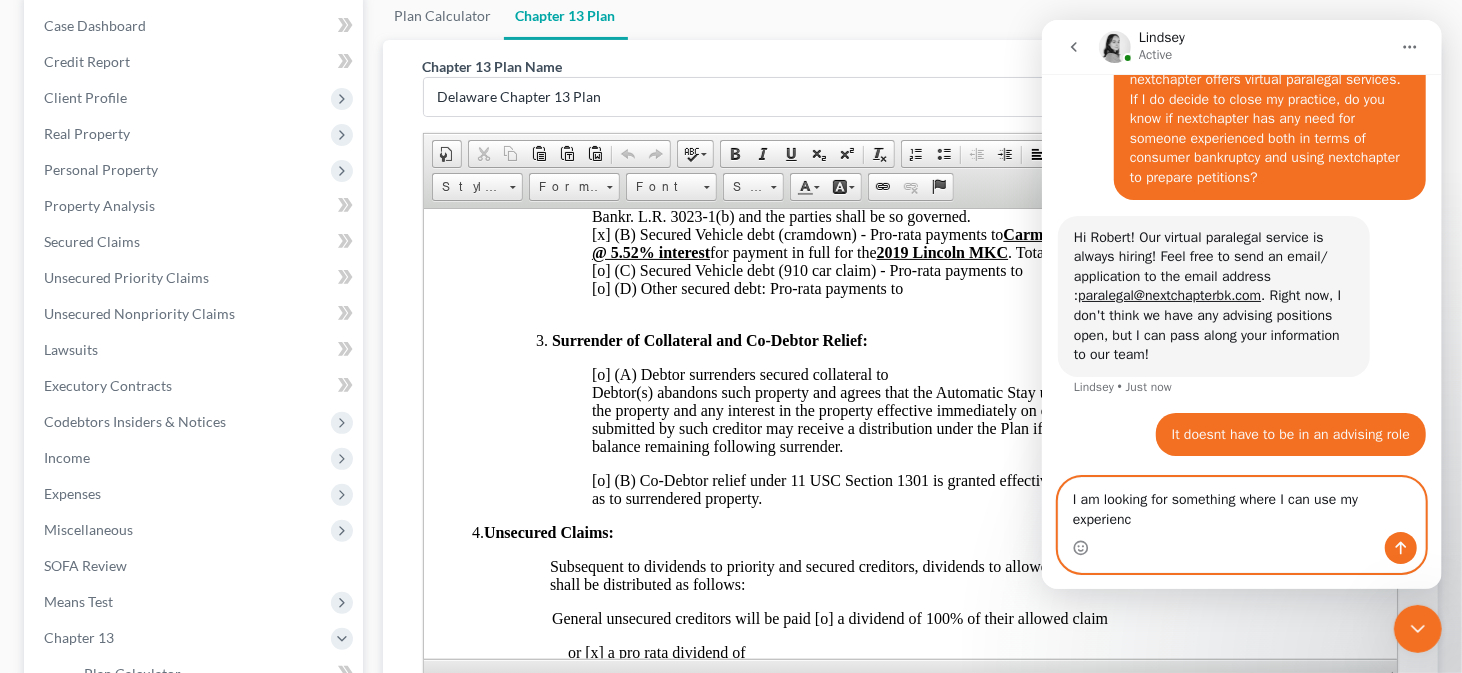 scroll, scrollTop: 3636, scrollLeft: 0, axis: vertical 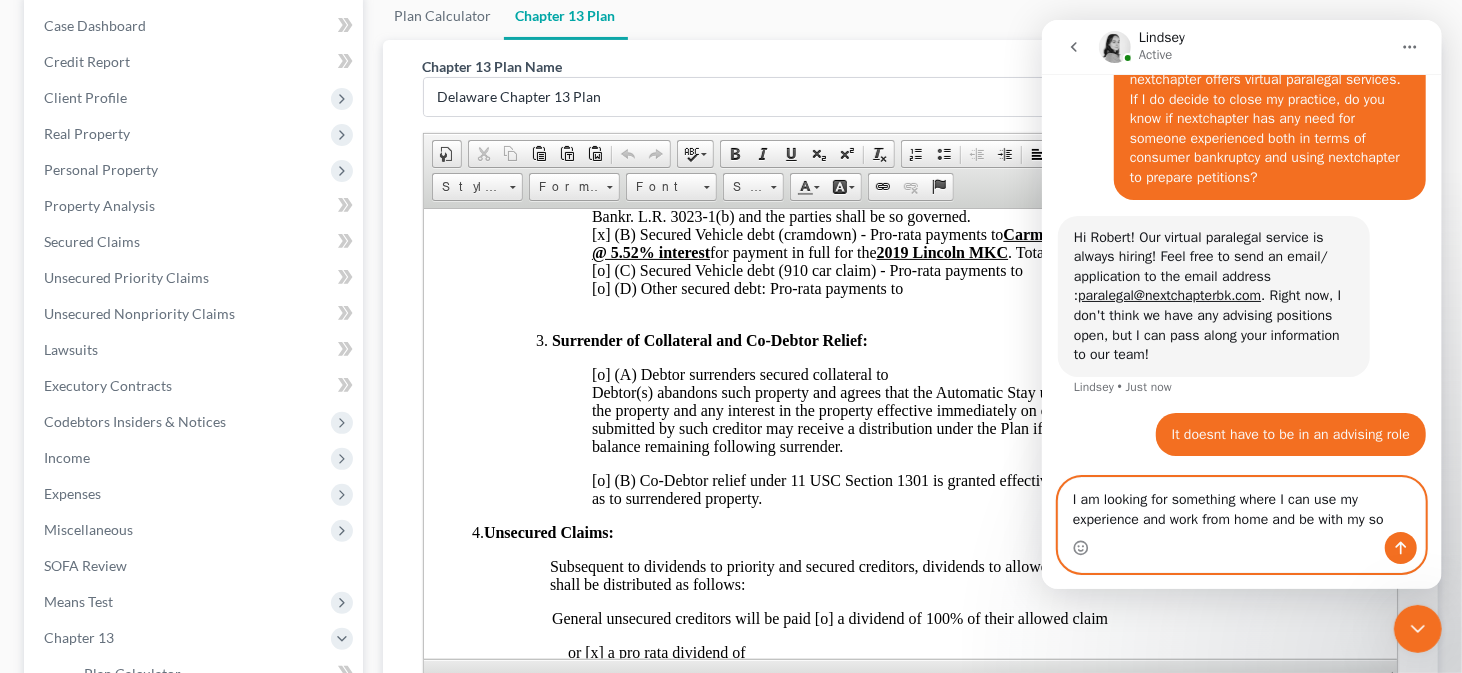 type on "I am looking for something where I can use my experience and work from home and be with my son" 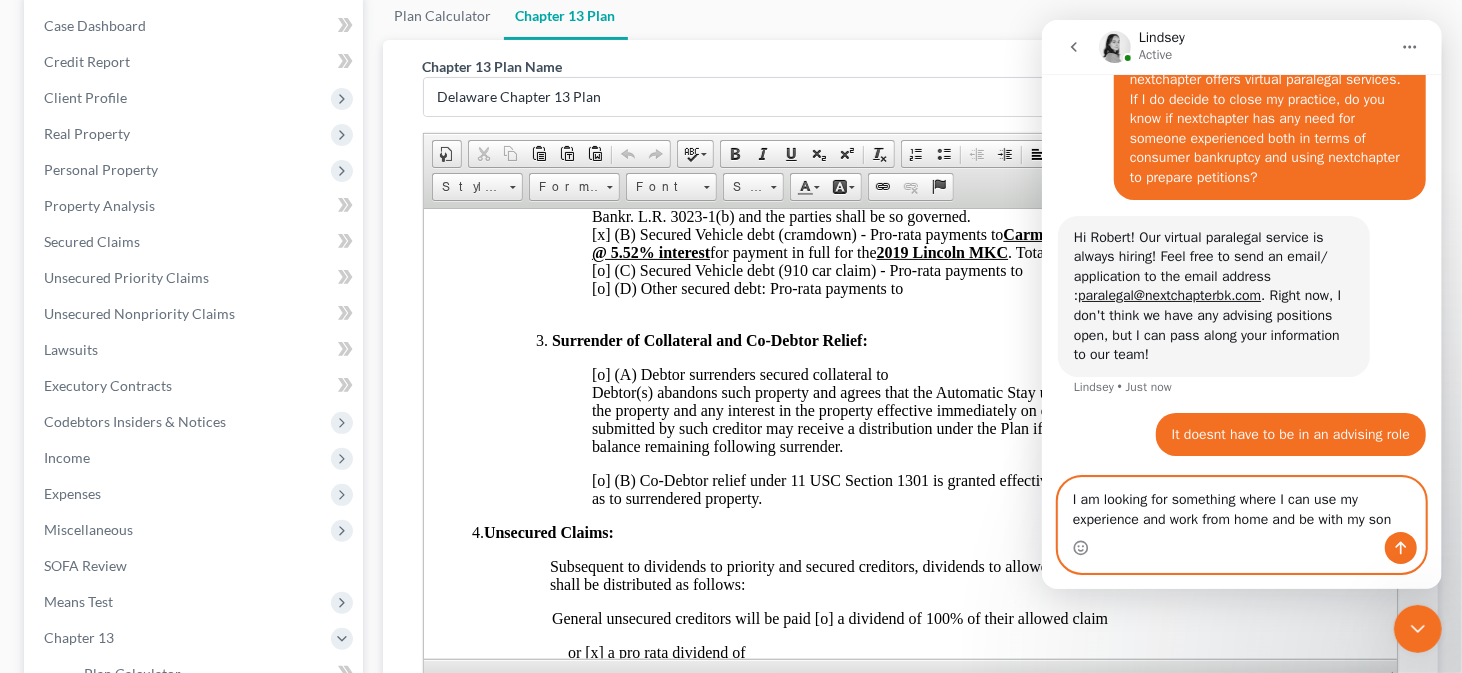 type 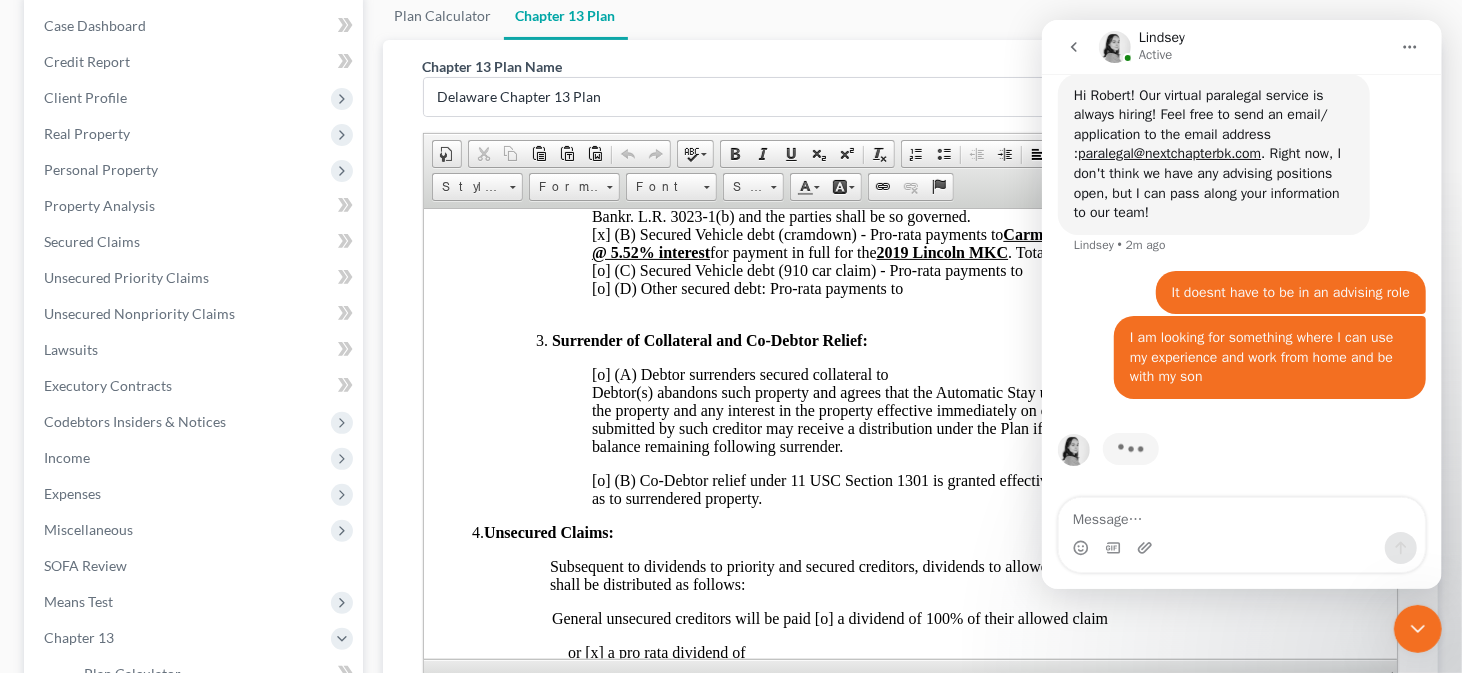 scroll, scrollTop: 3777, scrollLeft: 0, axis: vertical 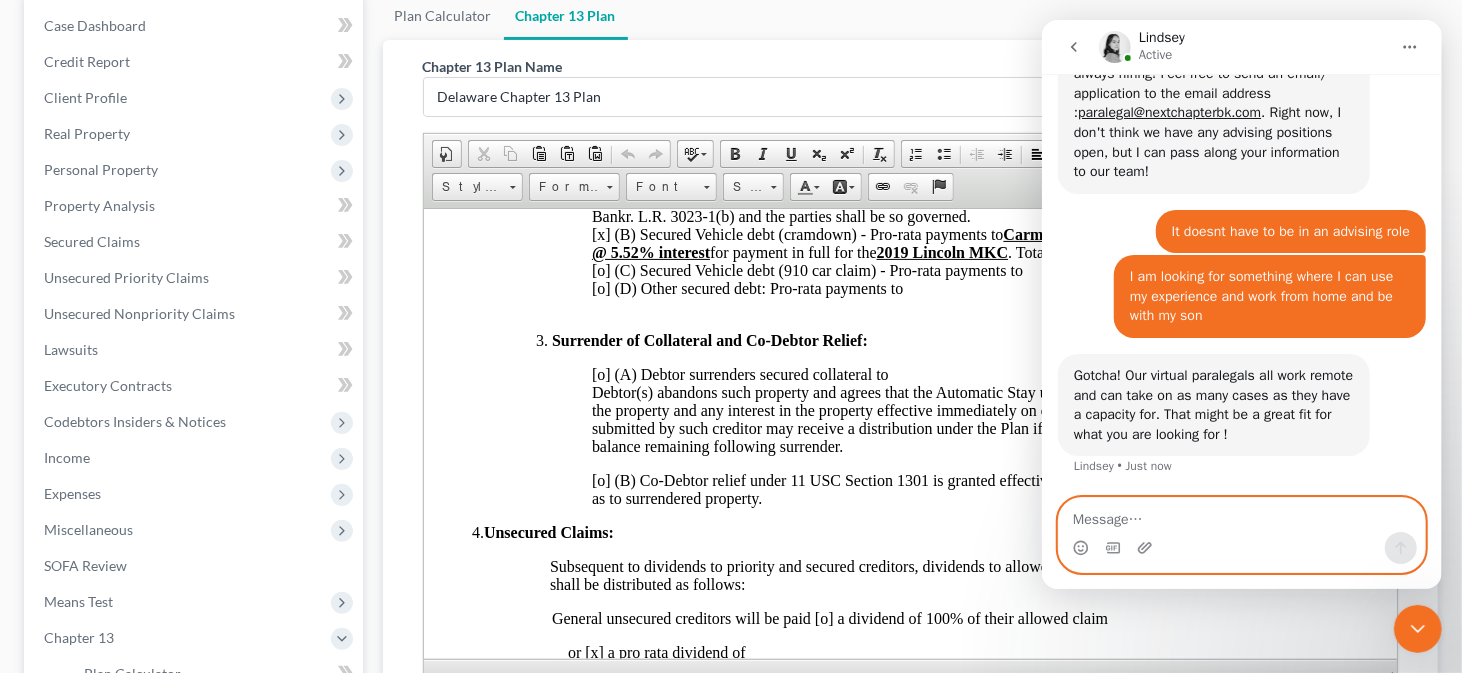 click at bounding box center (1241, 515) 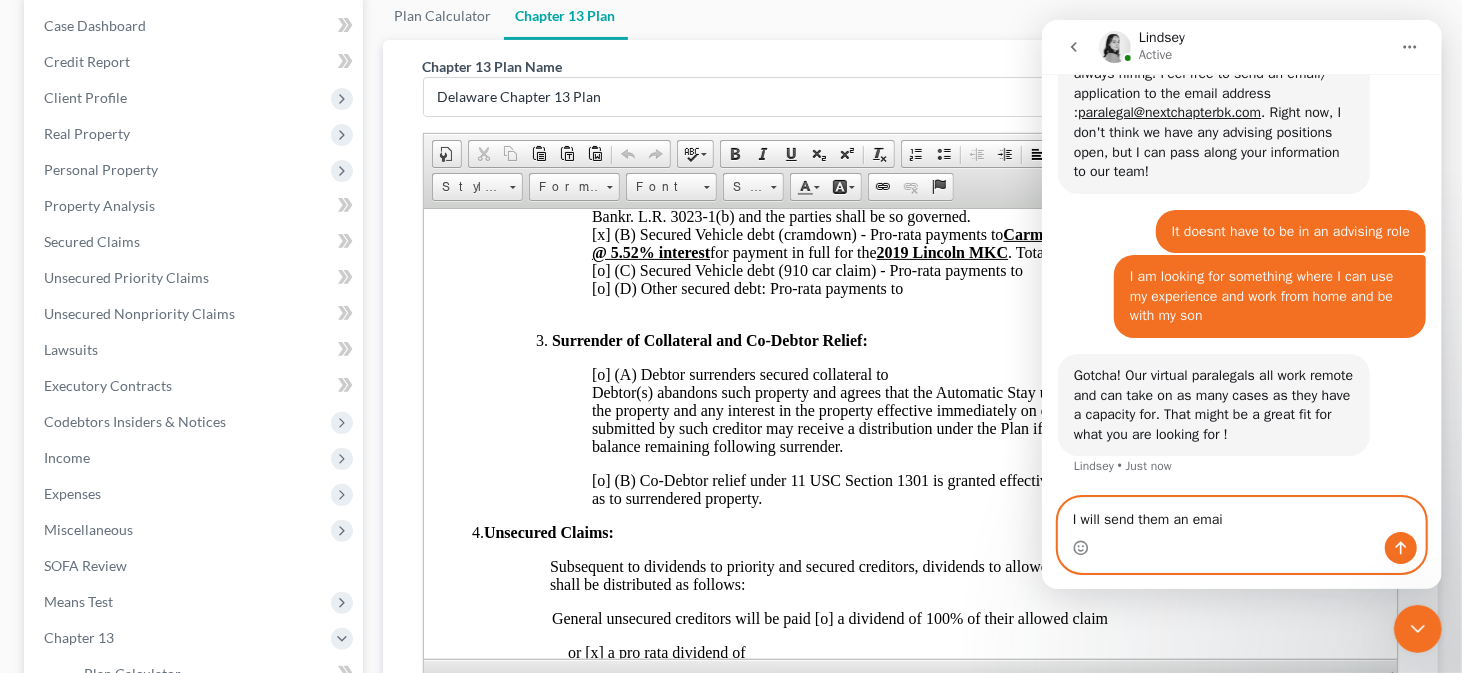 type on "I will send them an email" 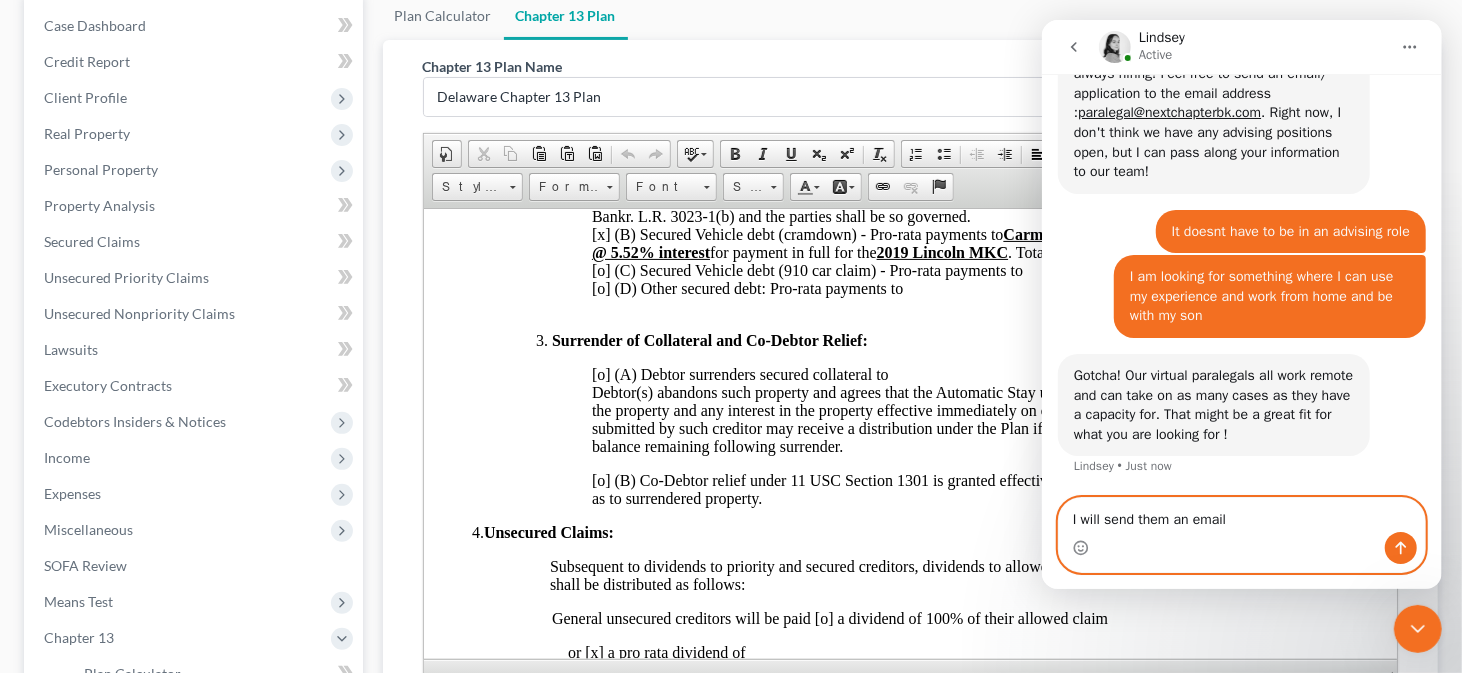 type 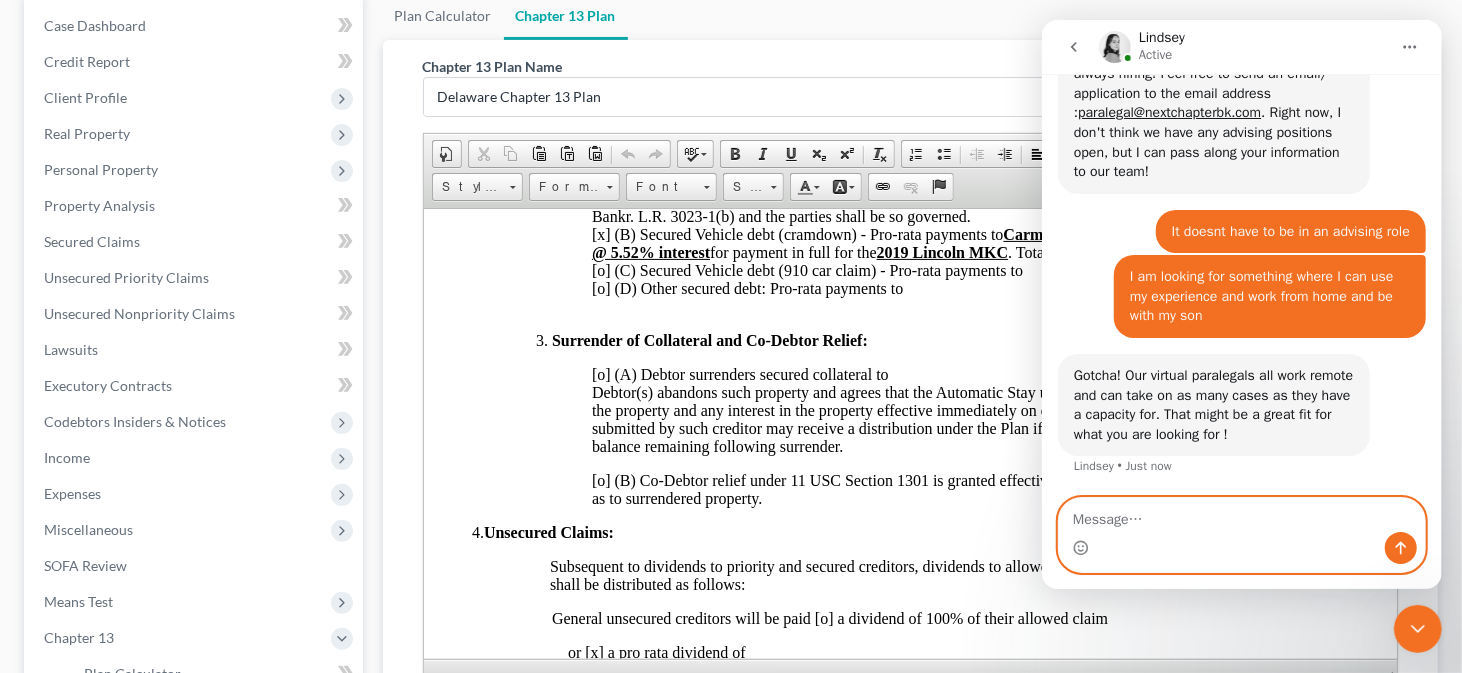 scroll, scrollTop: 3873, scrollLeft: 0, axis: vertical 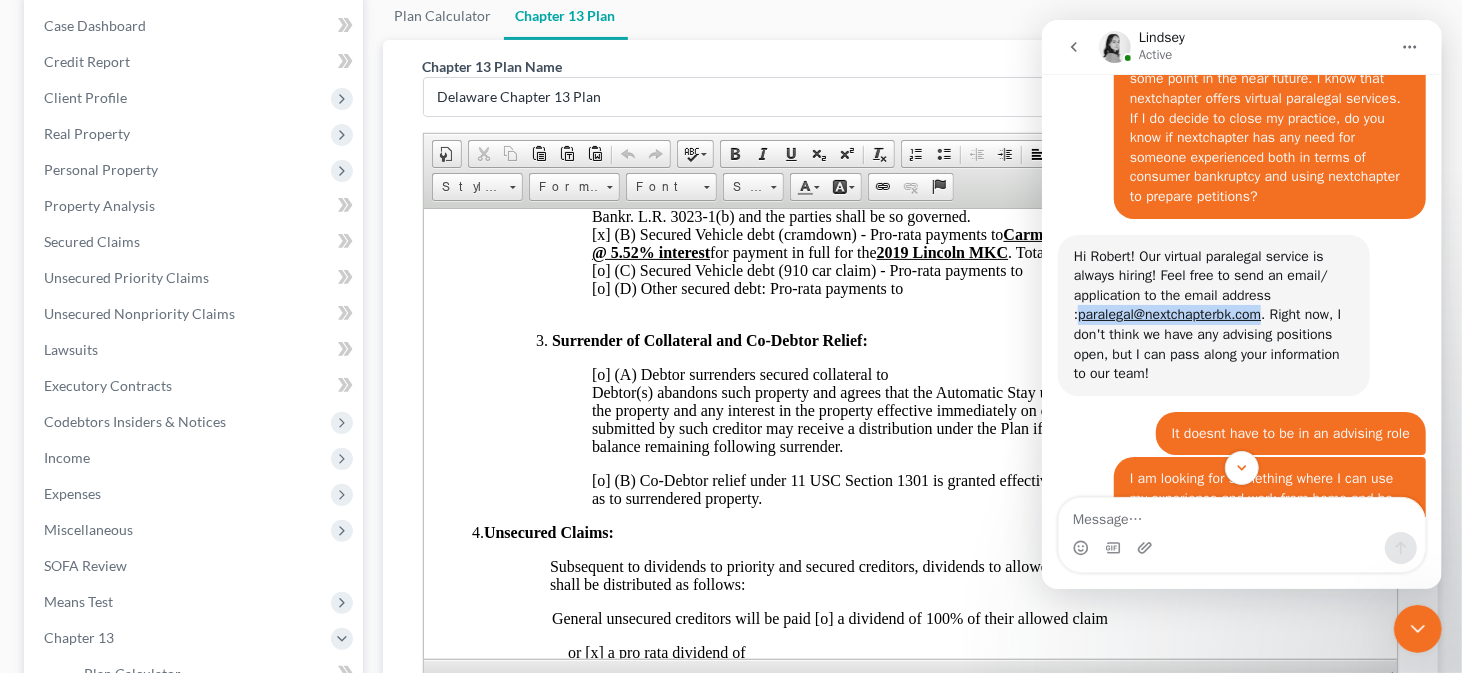 drag, startPoint x: 1071, startPoint y: 355, endPoint x: 1261, endPoint y: 362, distance: 190.1289 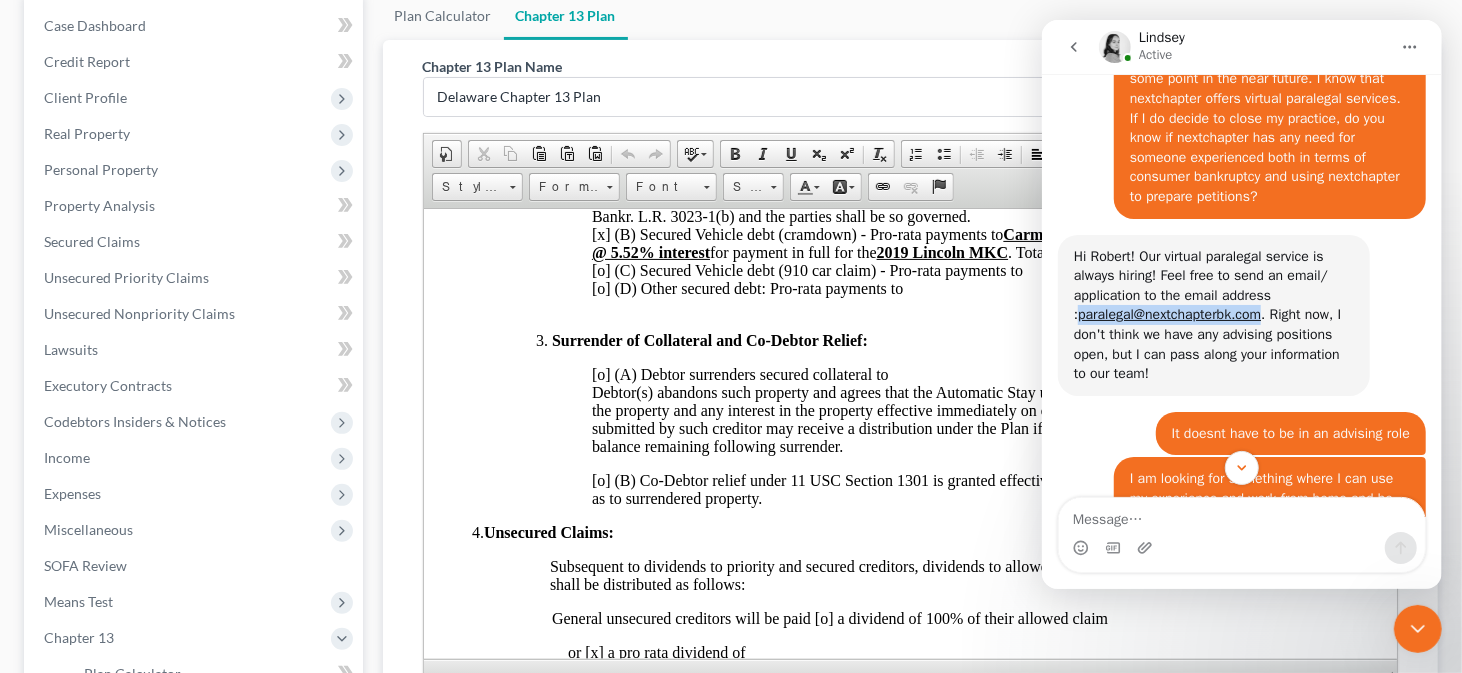 click on "Hi [FIRST]! Our virtual paralegal service is always hiring! Feel free to send an email/ application to the email address :  paralegal@example.com . Right now, I don't think we have any advising positions open, but I can pass along your information to our team!  [FIRST]    •   6m ago" at bounding box center (1213, 315) 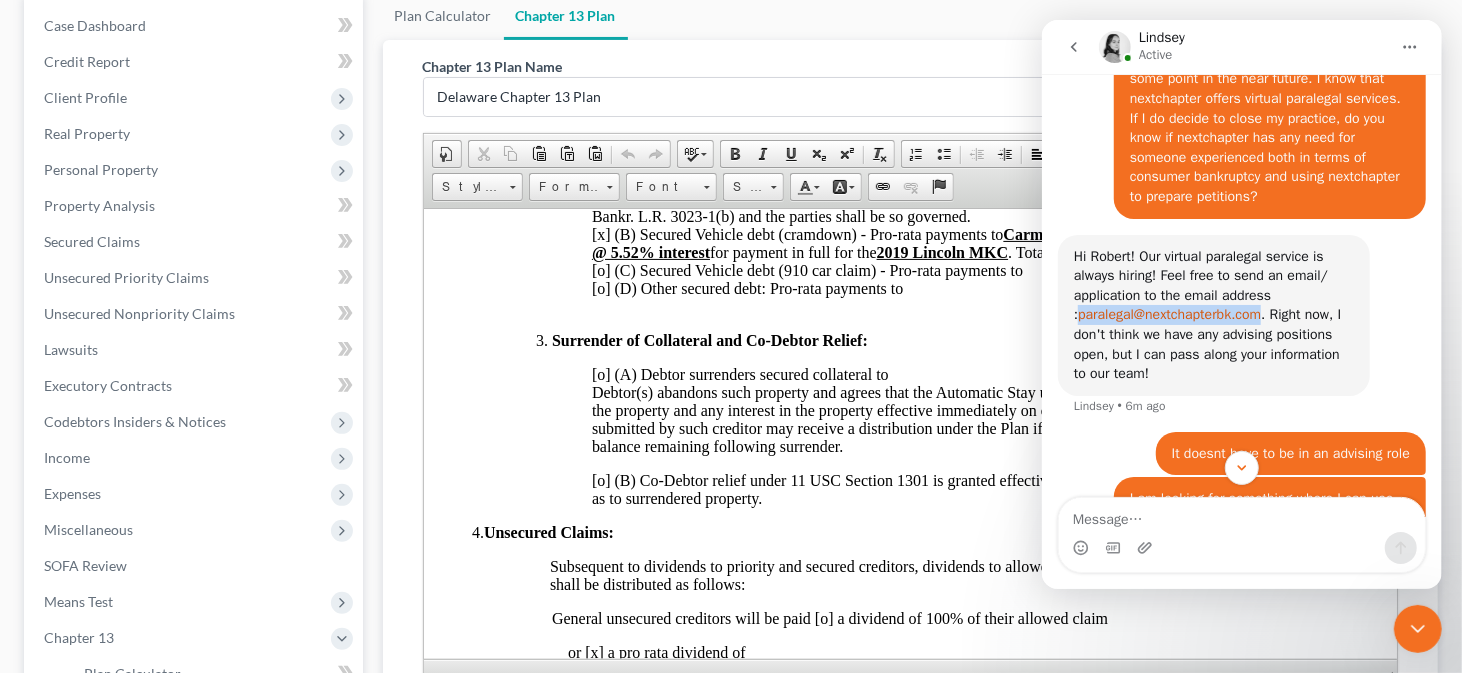 copy on "paralegal@nextchapterbk.com" 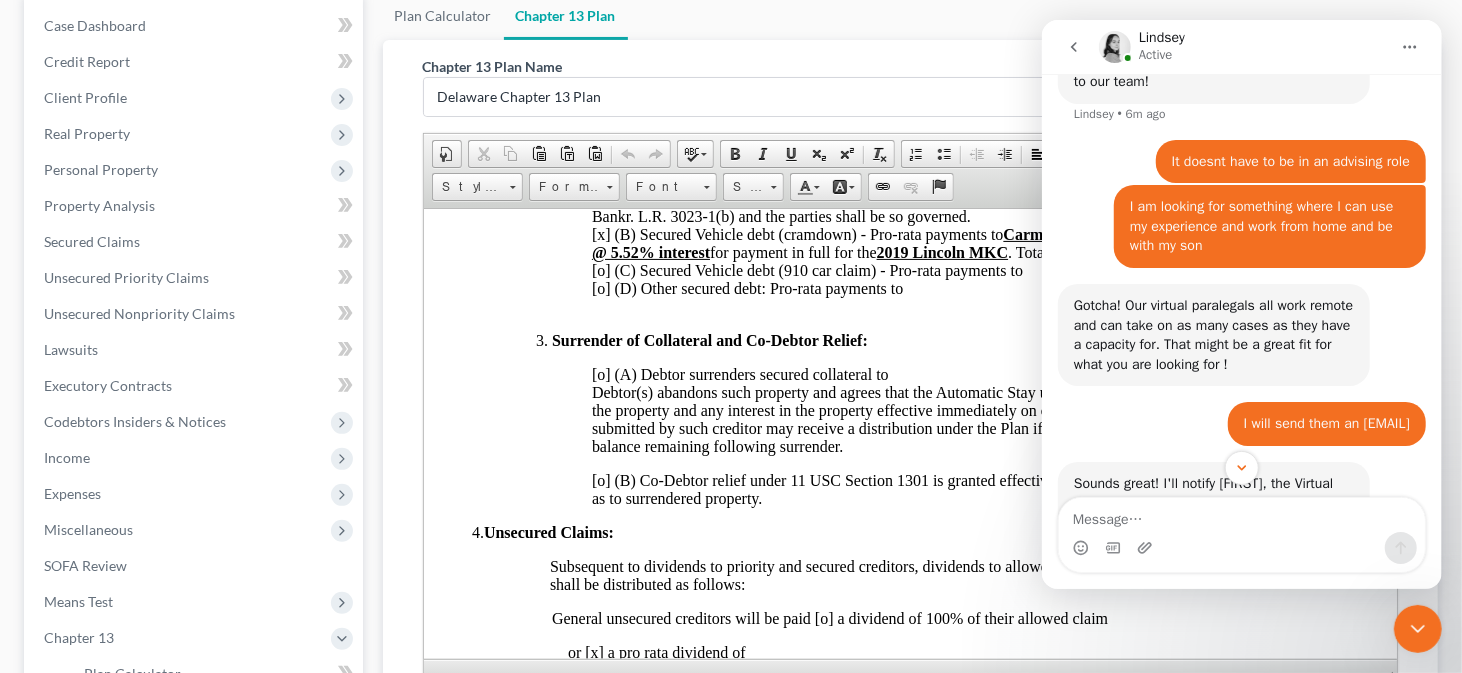 scroll, scrollTop: 3997, scrollLeft: 0, axis: vertical 